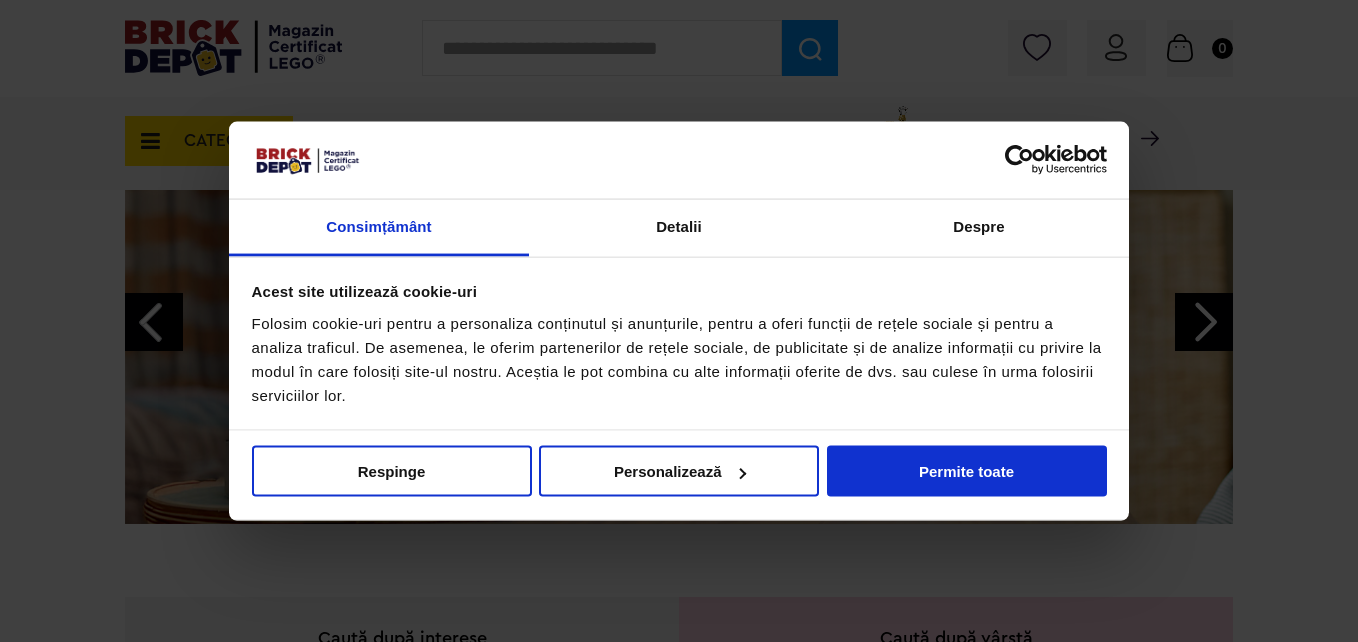 scroll, scrollTop: 200, scrollLeft: 0, axis: vertical 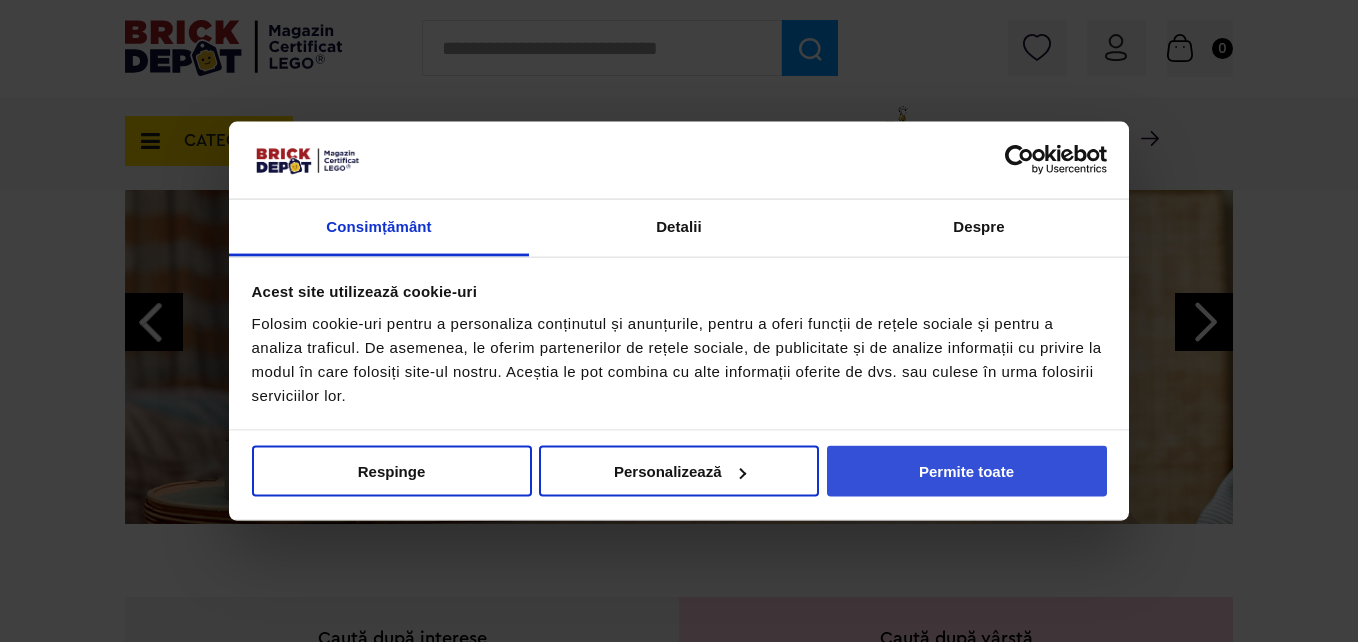 click on "Permite toate" at bounding box center [967, 471] 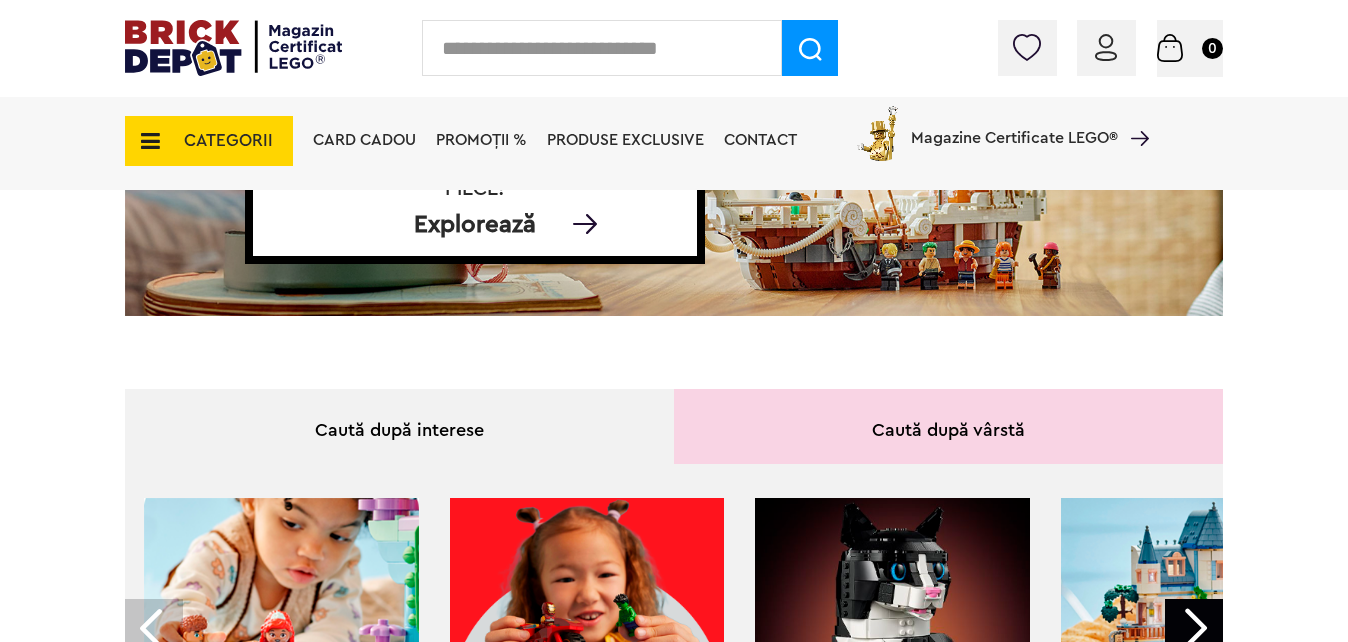 scroll, scrollTop: 600, scrollLeft: 0, axis: vertical 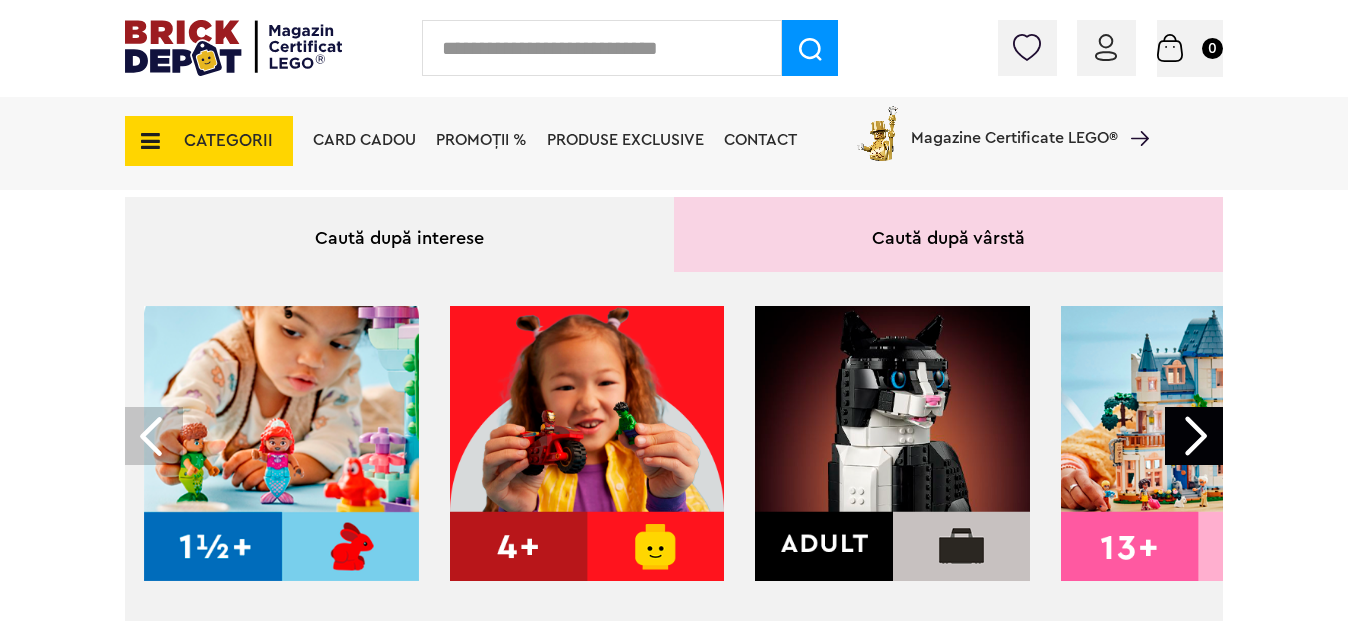 click at bounding box center (1194, 436) 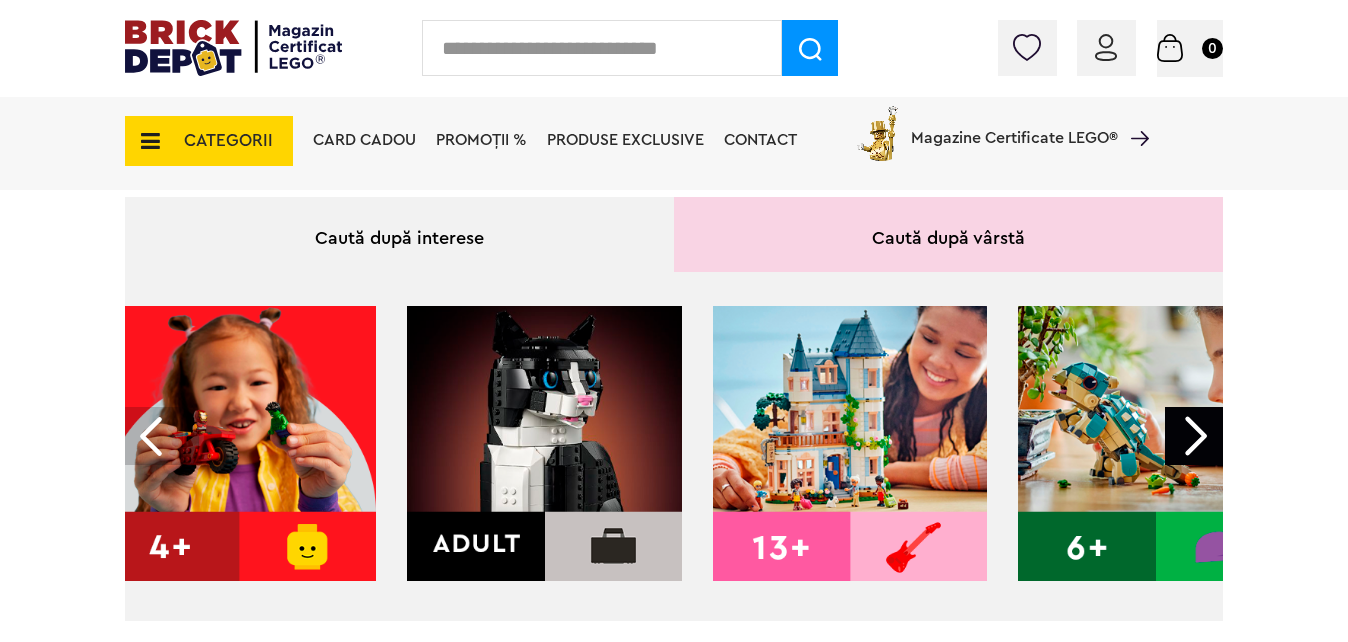 scroll, scrollTop: 0, scrollLeft: 405, axis: horizontal 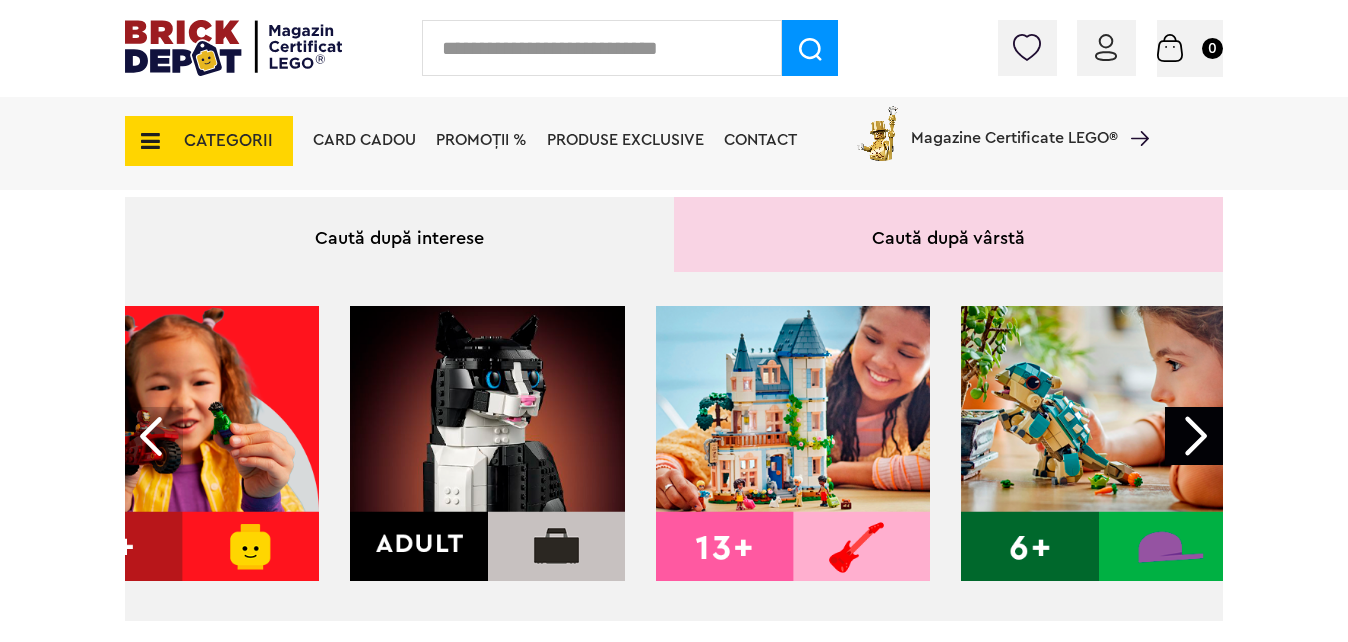click at bounding box center (1194, 436) 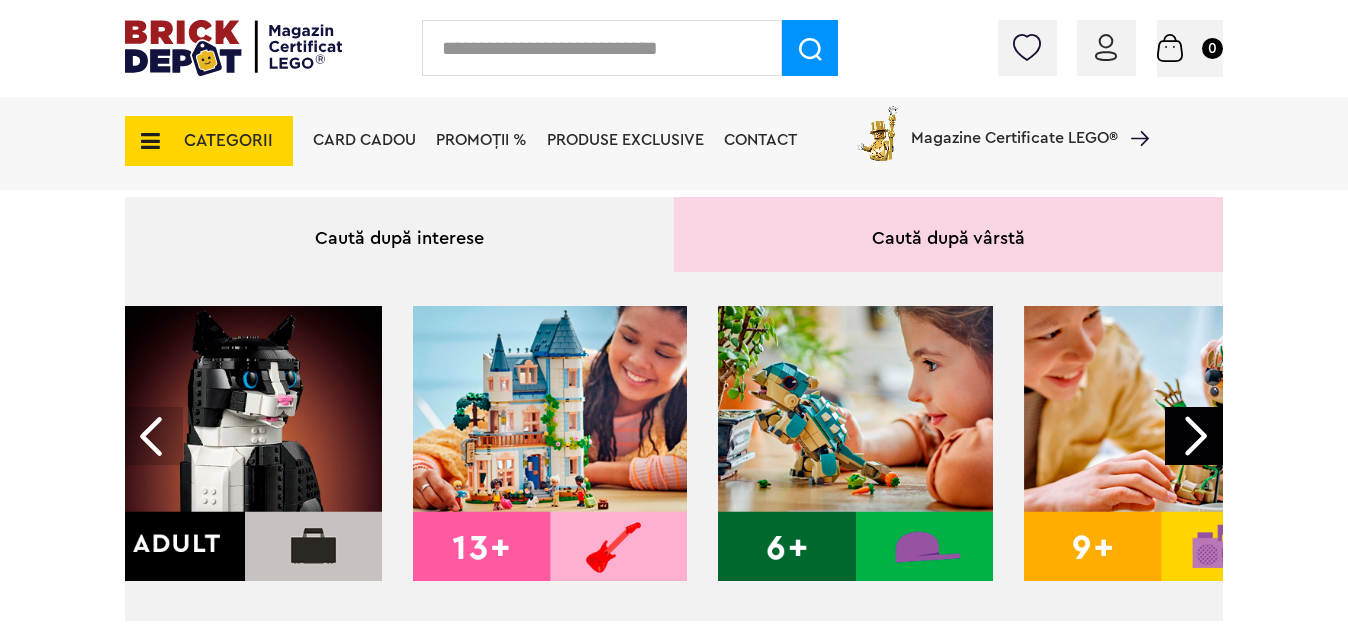 scroll, scrollTop: 0, scrollLeft: 728, axis: horizontal 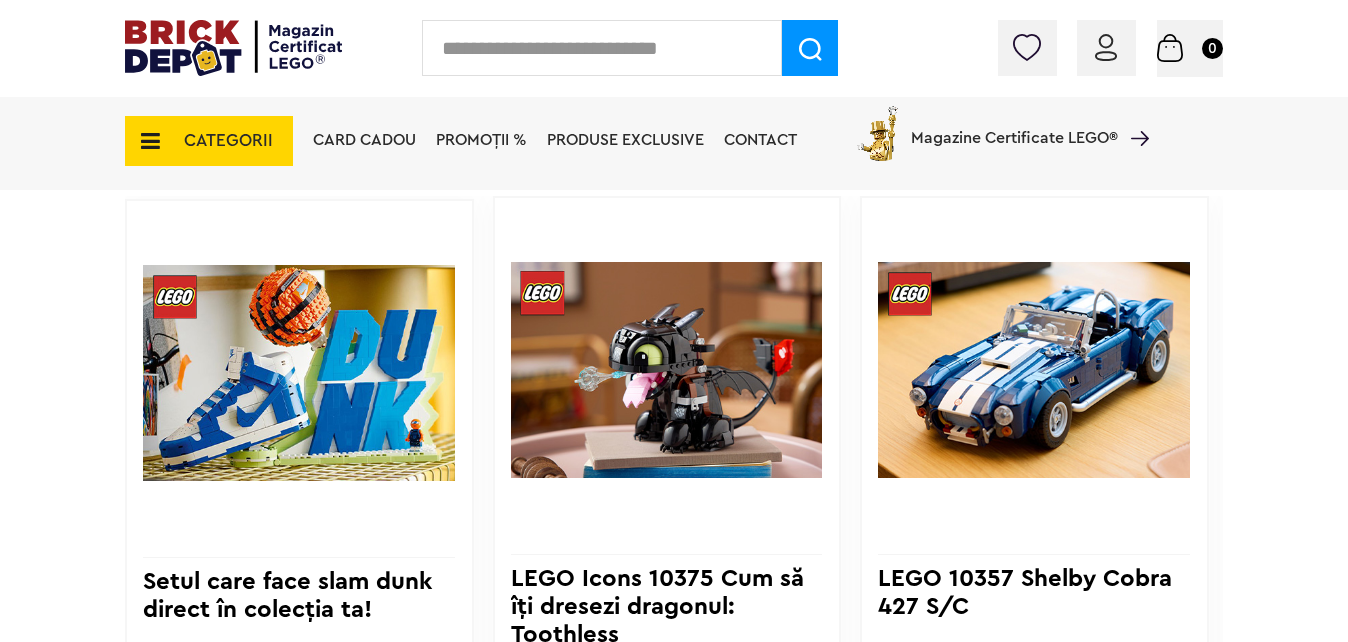 click on "CATEGORII" at bounding box center (228, 140) 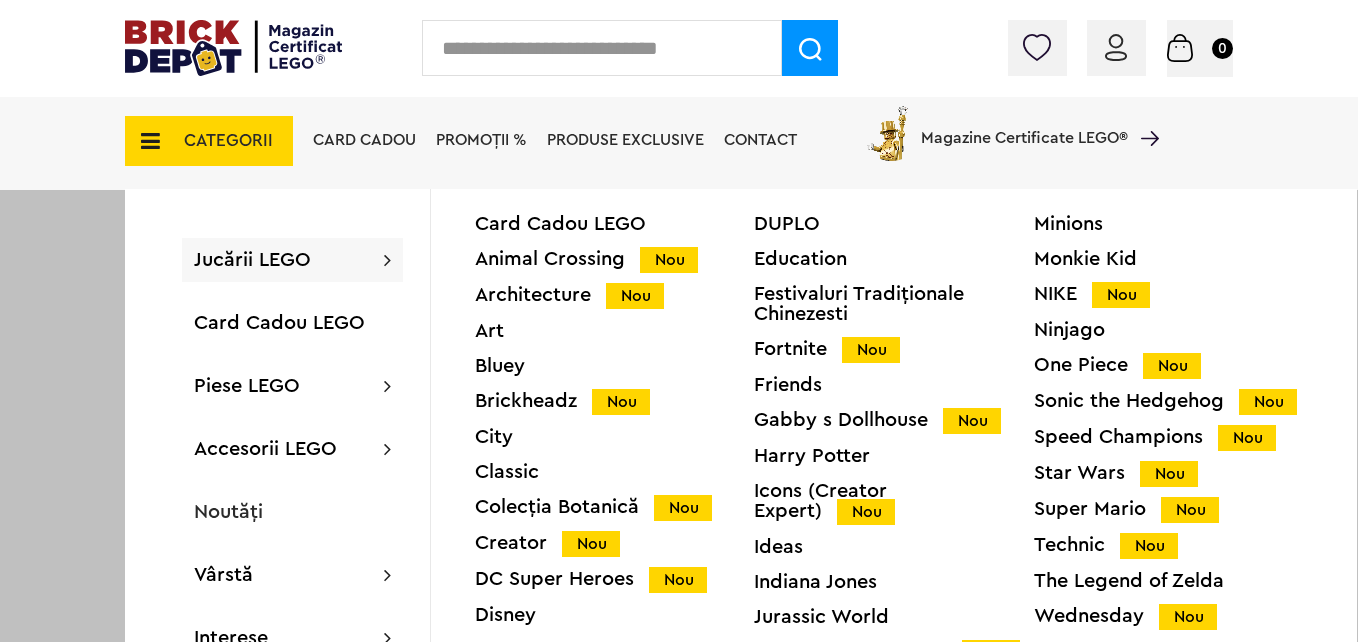 click on "City" at bounding box center [614, 437] 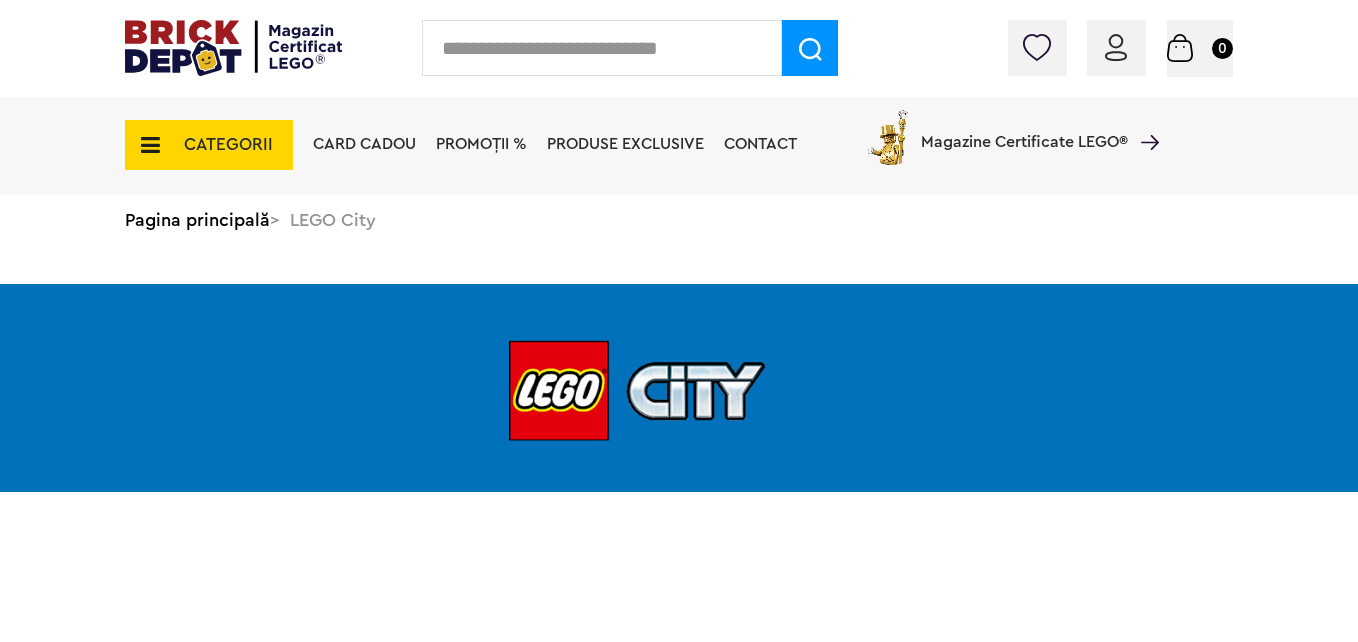scroll, scrollTop: 0, scrollLeft: 0, axis: both 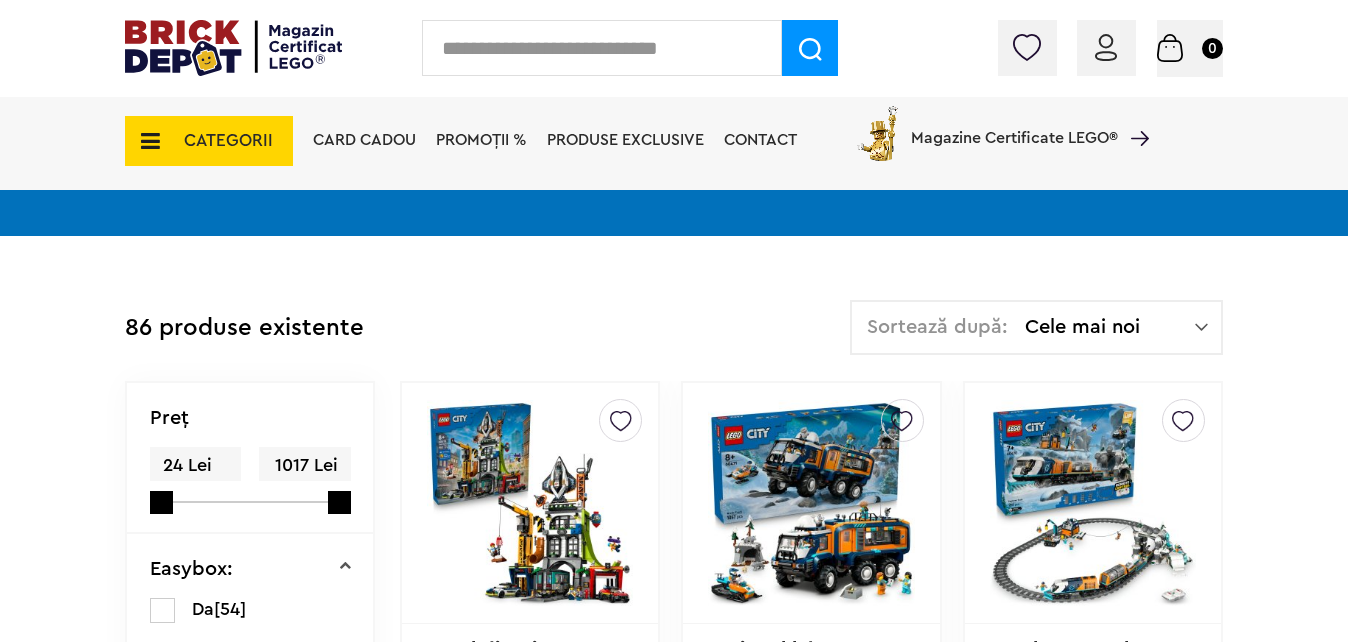 click on "Cele mai noi" at bounding box center (1110, 327) 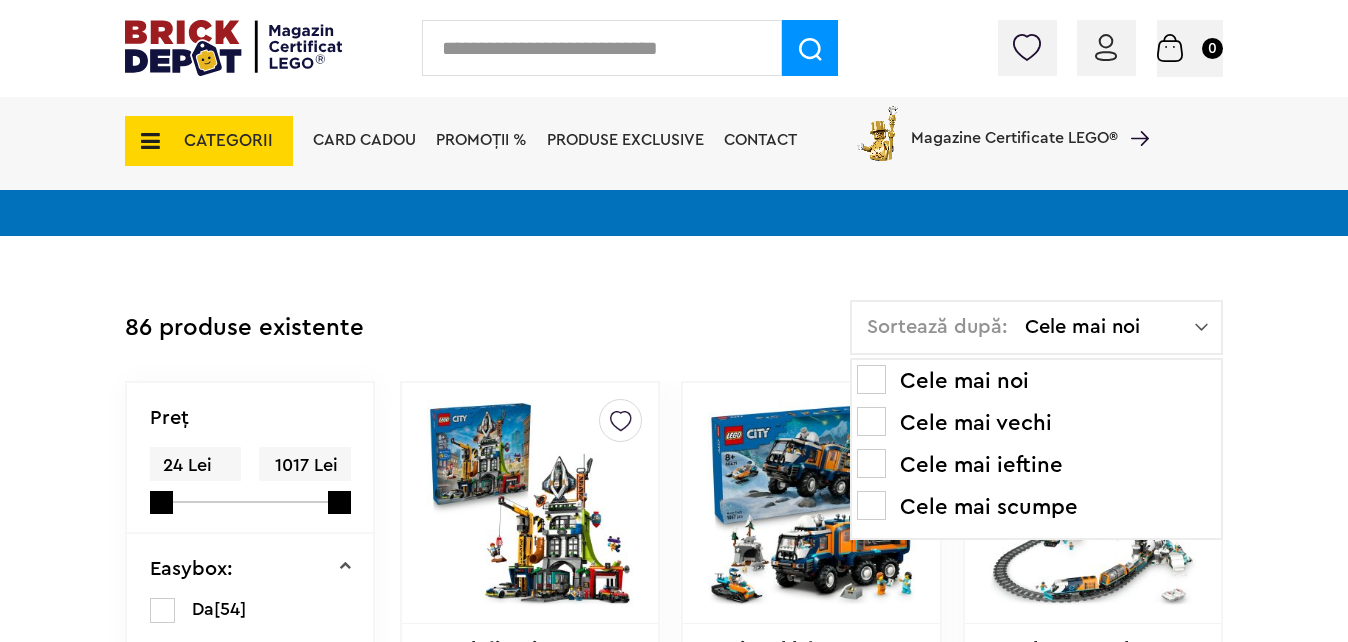 click at bounding box center (871, 463) 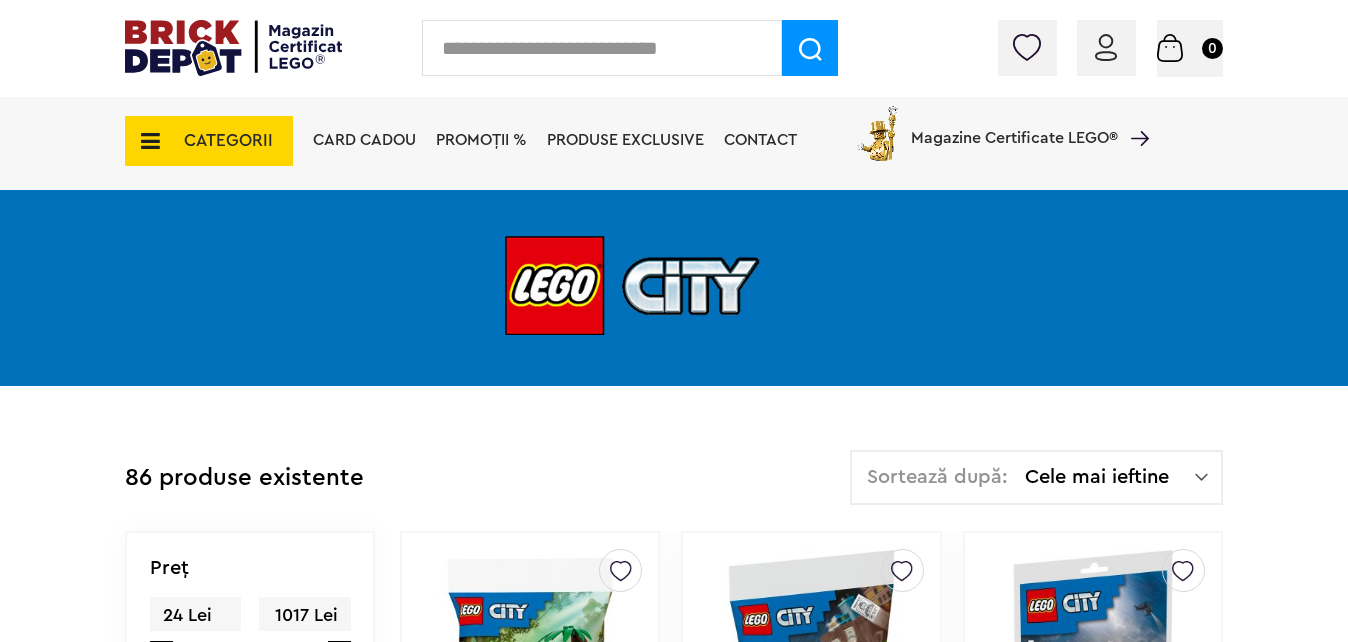 scroll, scrollTop: 0, scrollLeft: 0, axis: both 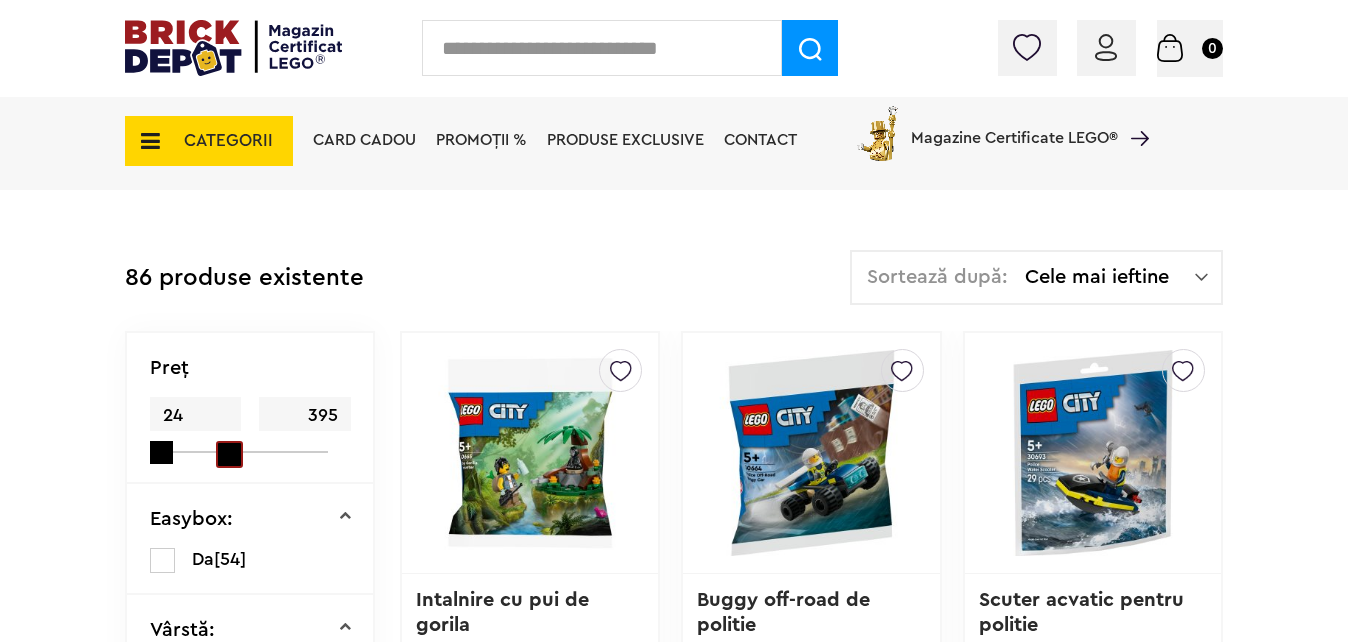 drag, startPoint x: 331, startPoint y: 455, endPoint x: 208, endPoint y: 478, distance: 125.13193 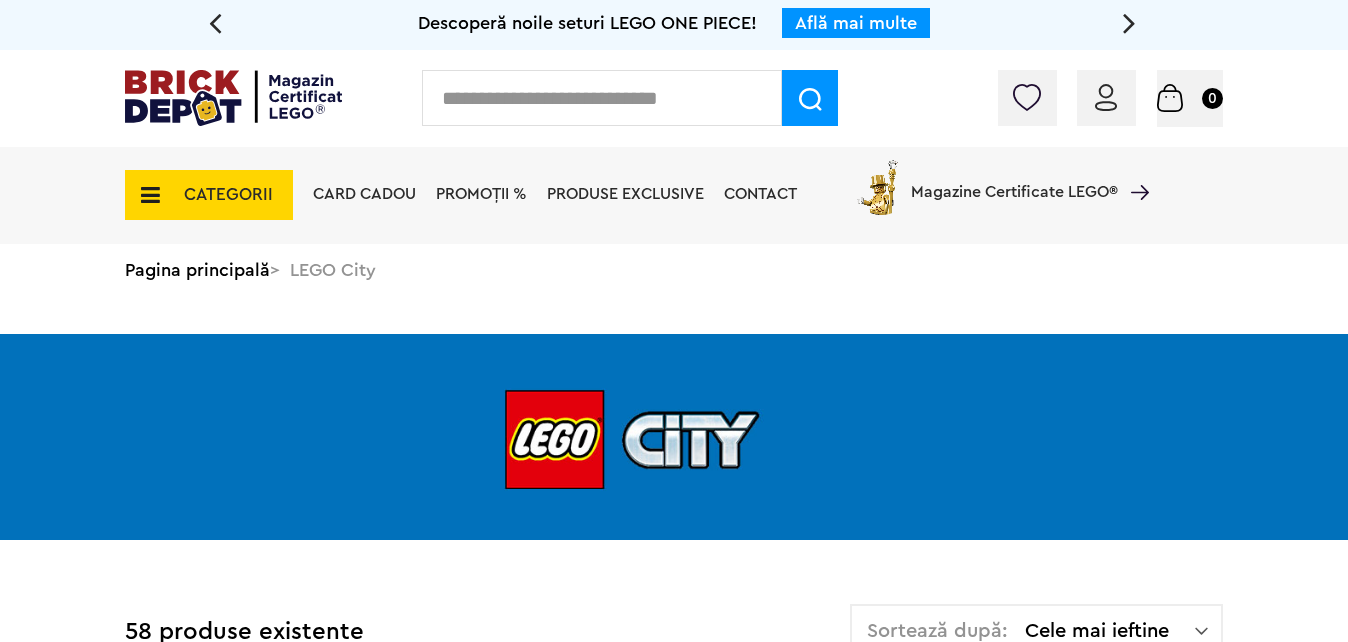 scroll, scrollTop: 0, scrollLeft: 0, axis: both 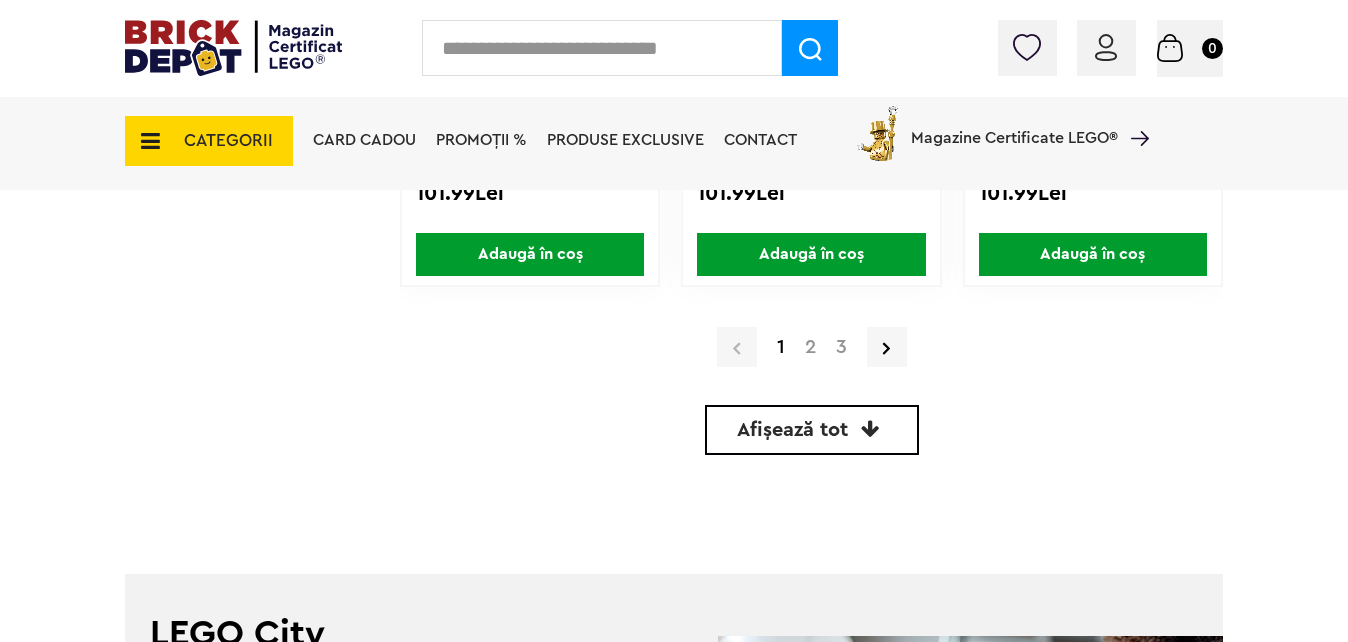 click on "Afișează tot" at bounding box center (792, 430) 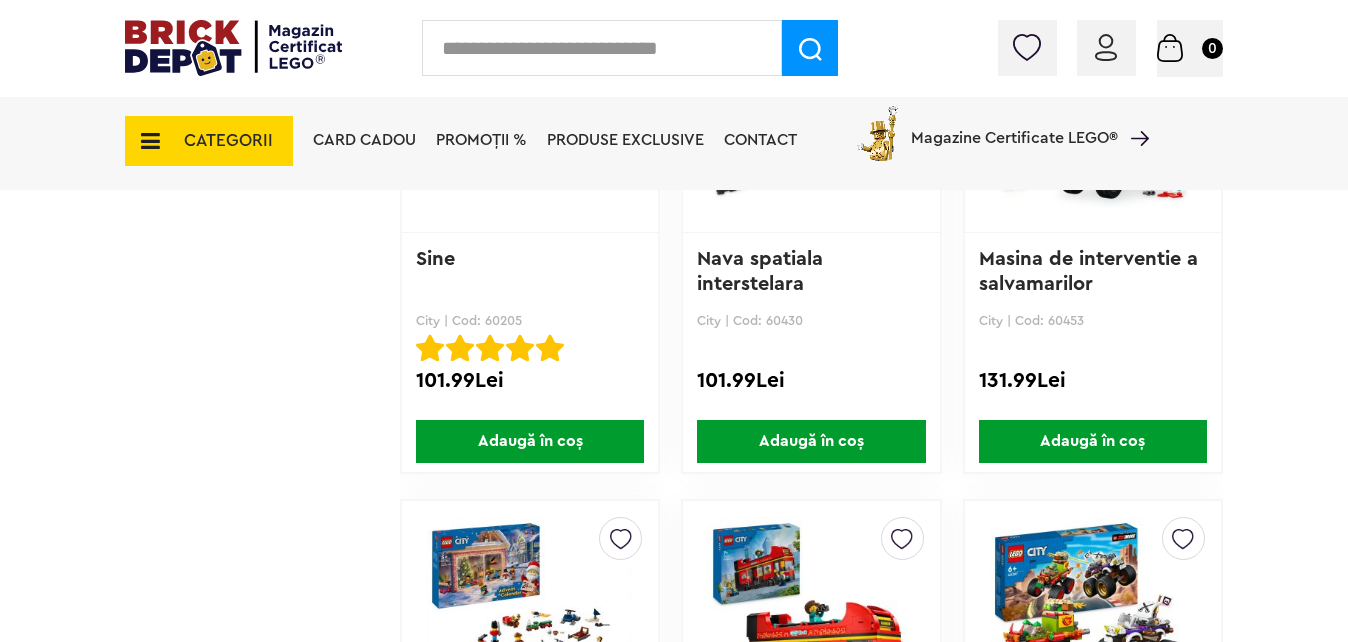 scroll, scrollTop: 6515, scrollLeft: 0, axis: vertical 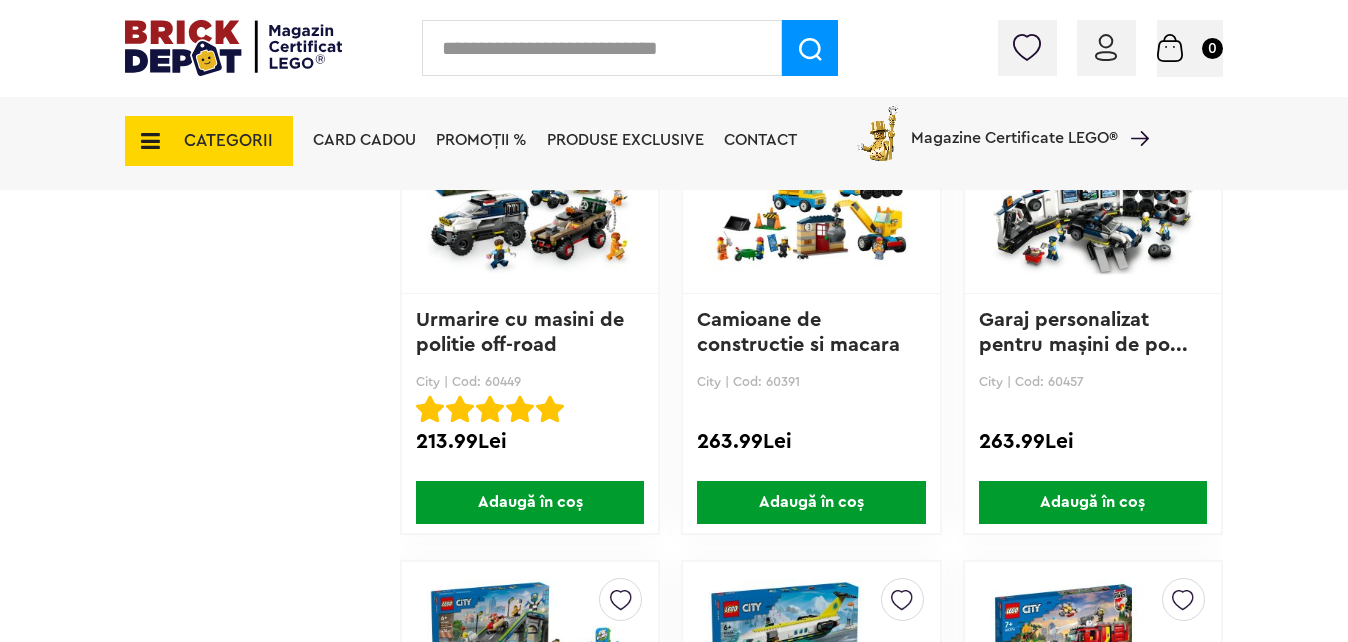 click on "CATEGORII" at bounding box center (228, 140) 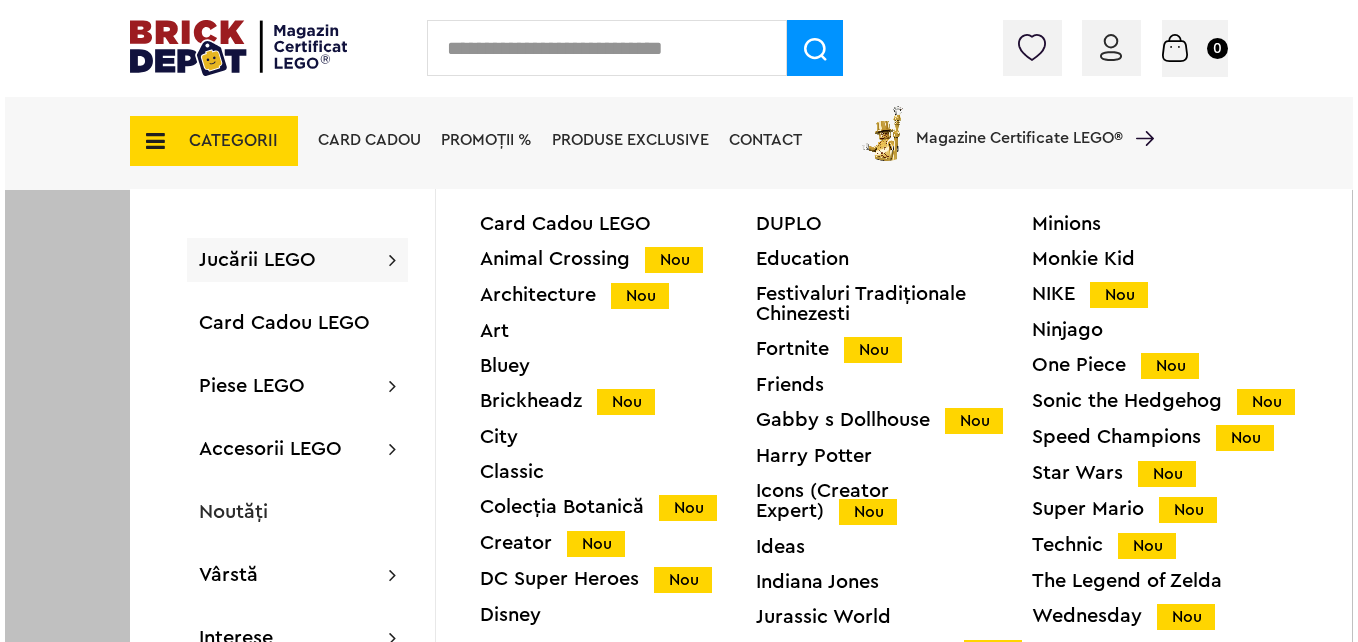 scroll, scrollTop: 8317, scrollLeft: 0, axis: vertical 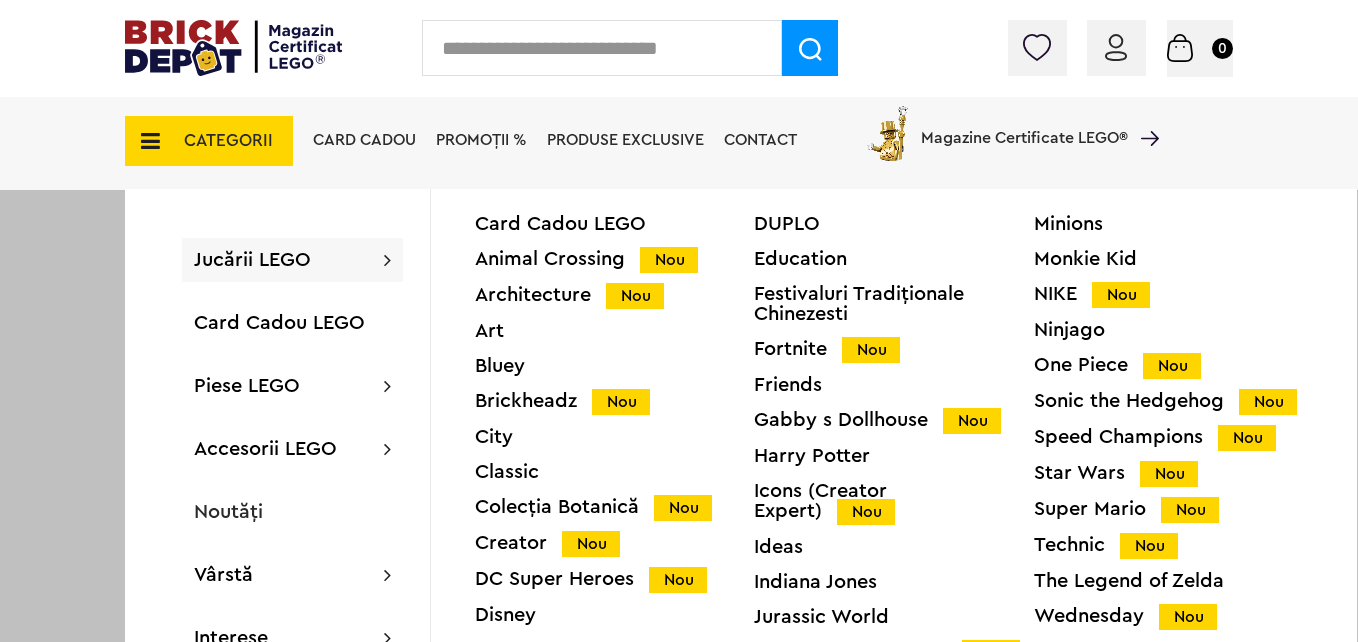 click on "Friends" at bounding box center [893, 385] 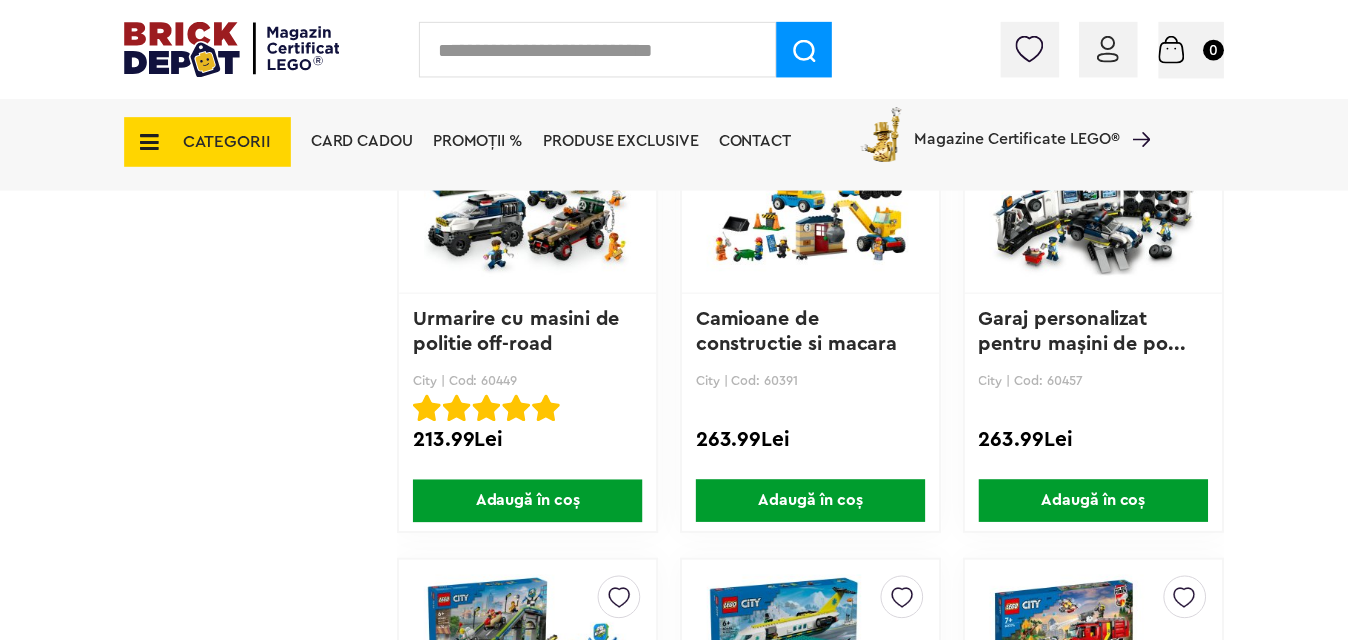 scroll, scrollTop: 8315, scrollLeft: 0, axis: vertical 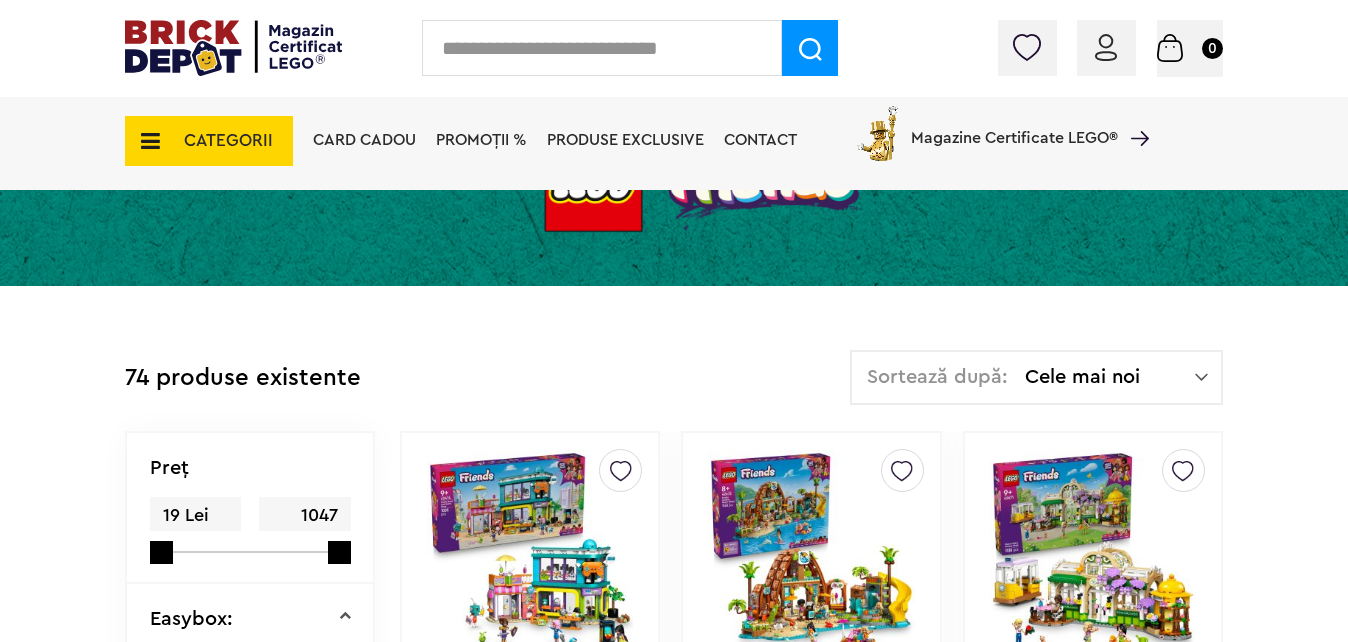 click on "Cele mai noi" at bounding box center [1110, 377] 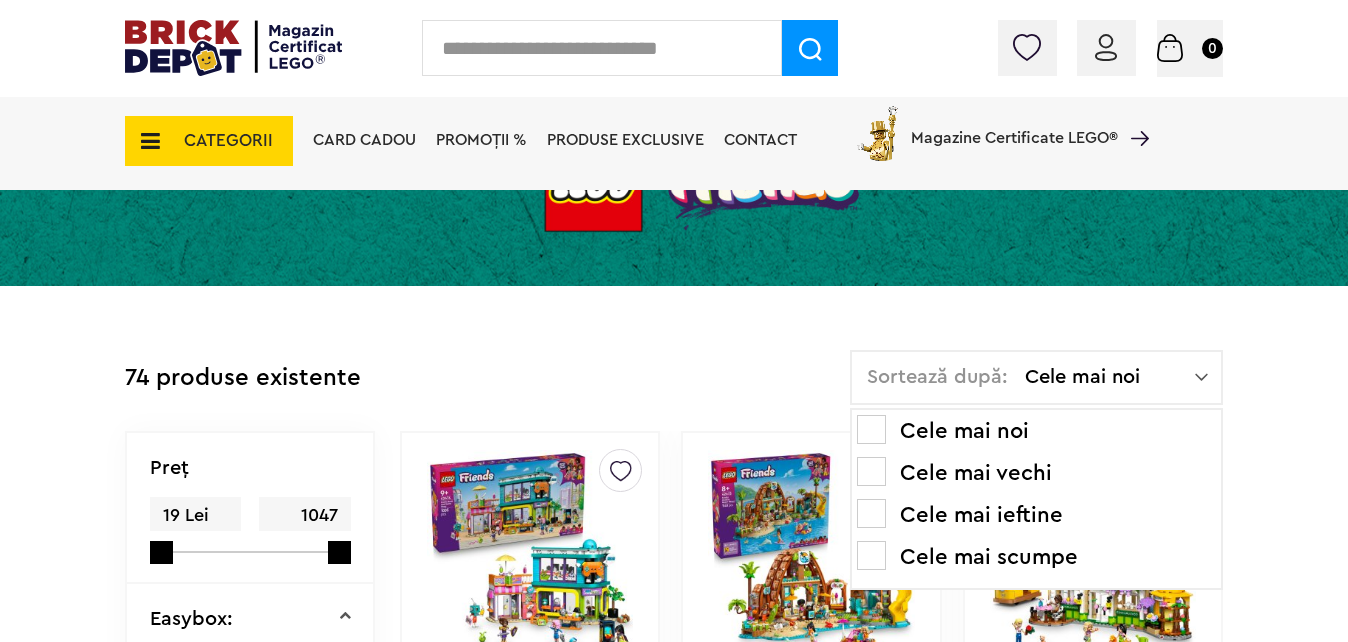 click on "Cele mai ieftine" at bounding box center [1036, 515] 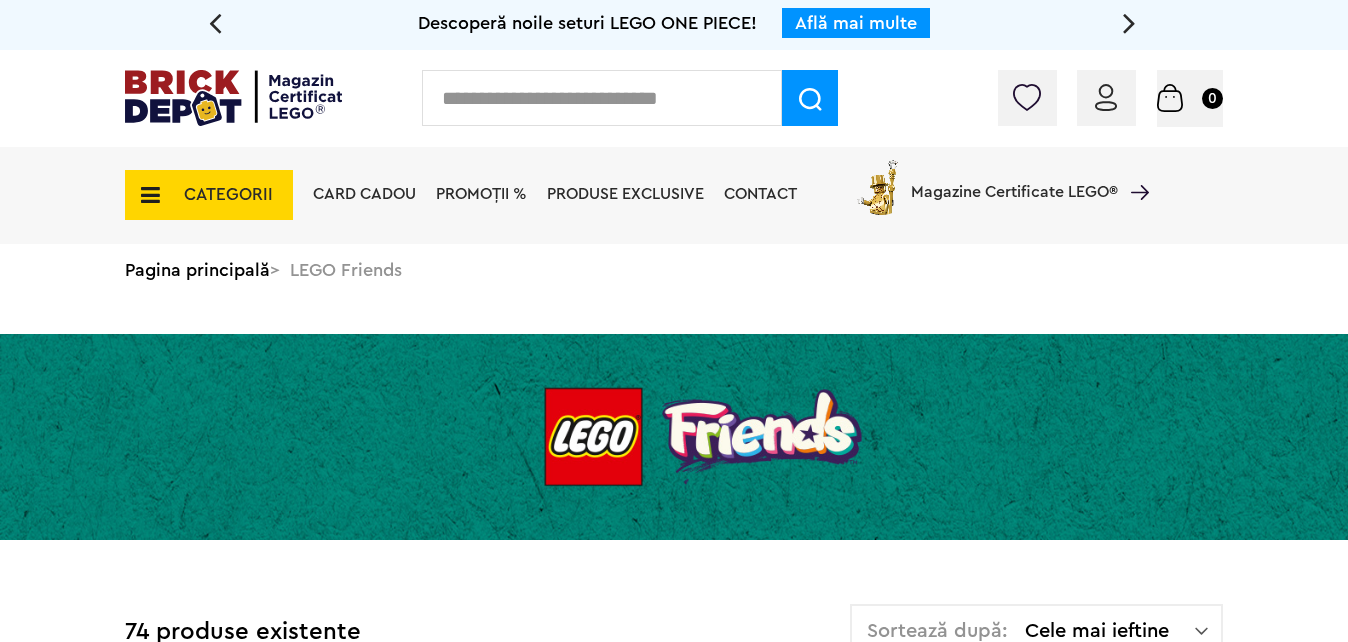 scroll, scrollTop: 0, scrollLeft: 0, axis: both 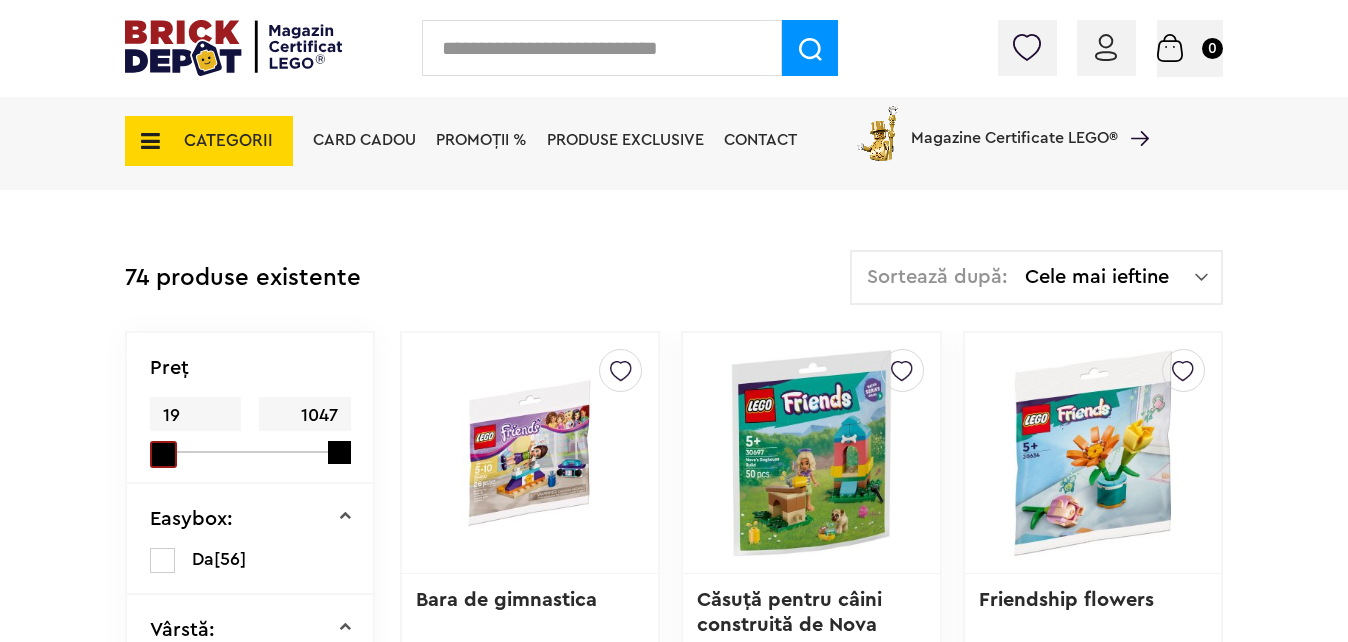 drag, startPoint x: 159, startPoint y: 462, endPoint x: 115, endPoint y: 451, distance: 45.35416 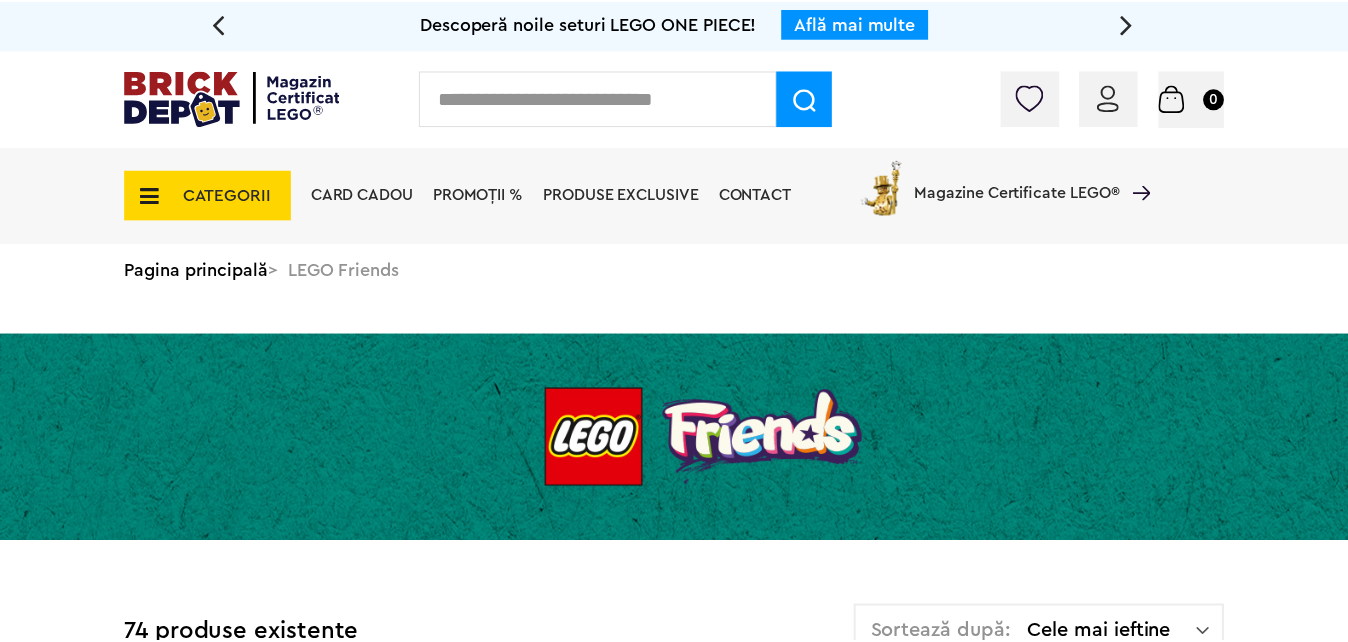 scroll, scrollTop: 0, scrollLeft: 0, axis: both 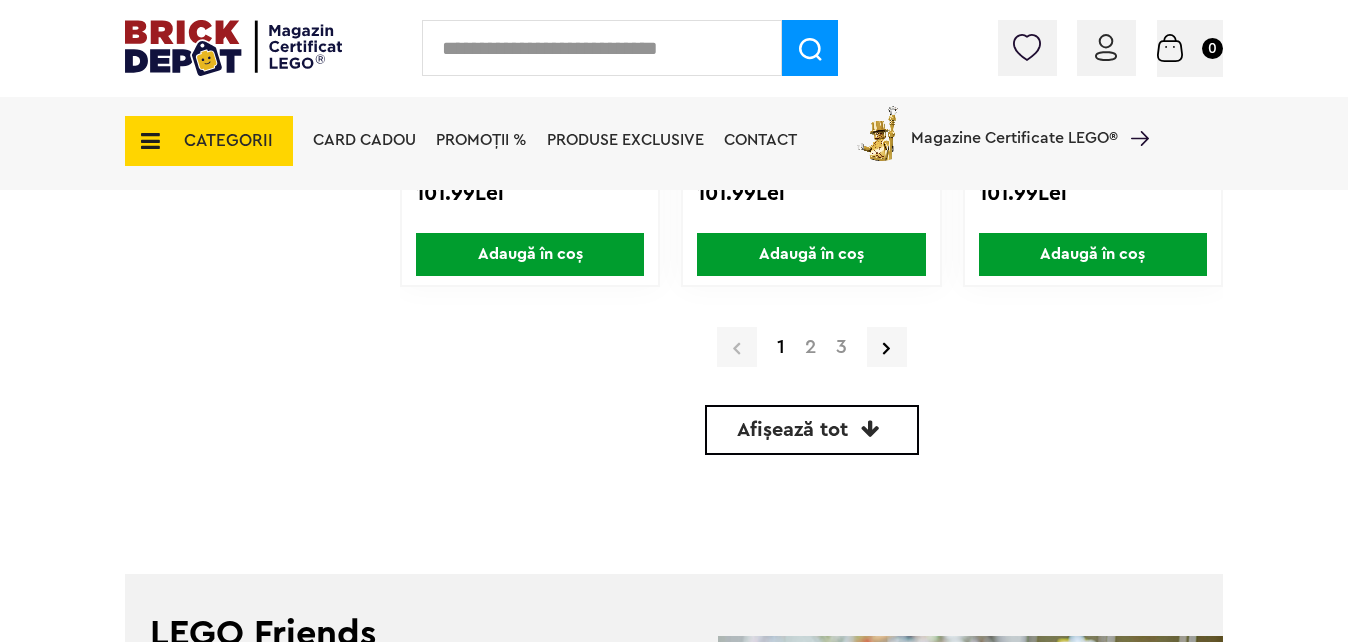 click on "Afișează tot" at bounding box center [792, 430] 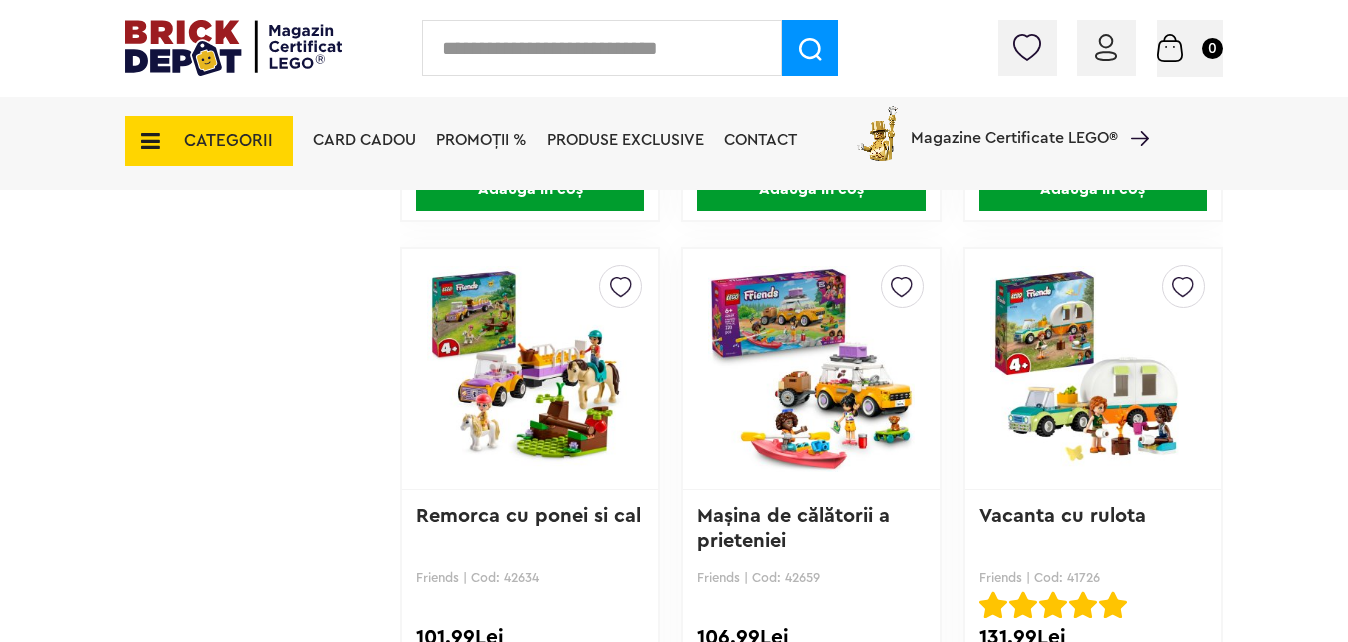 scroll, scrollTop: 5260, scrollLeft: 0, axis: vertical 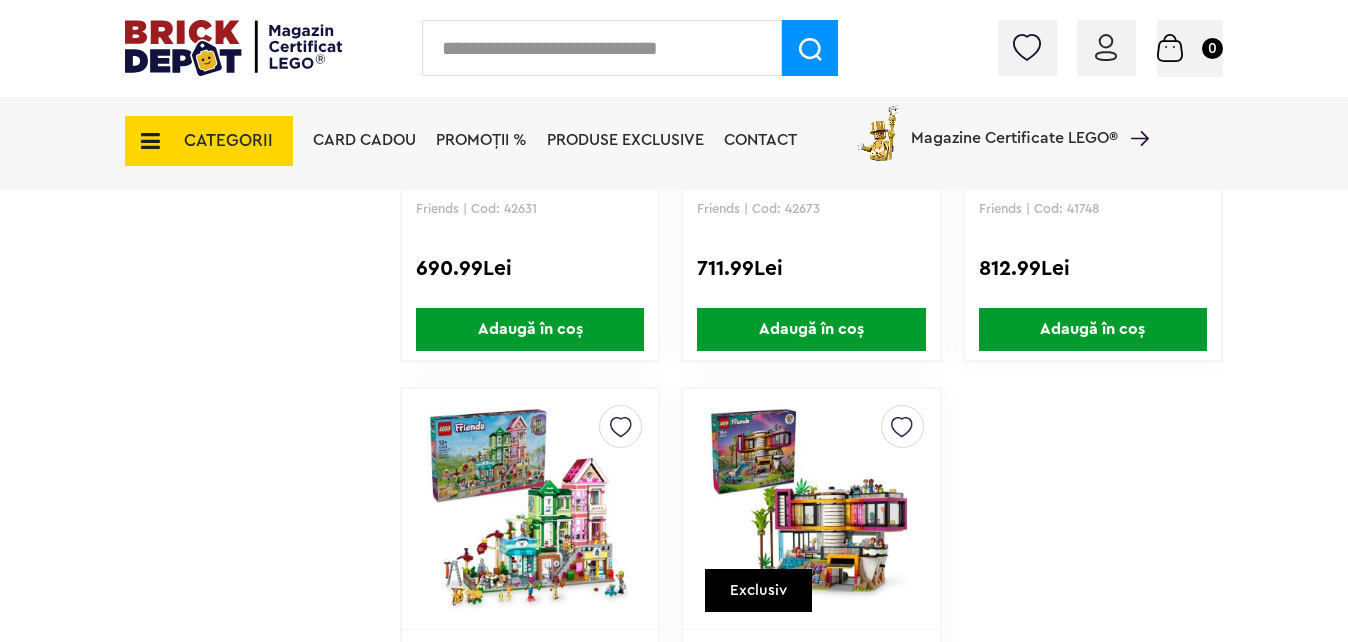 click on "CATEGORII" at bounding box center [209, 141] 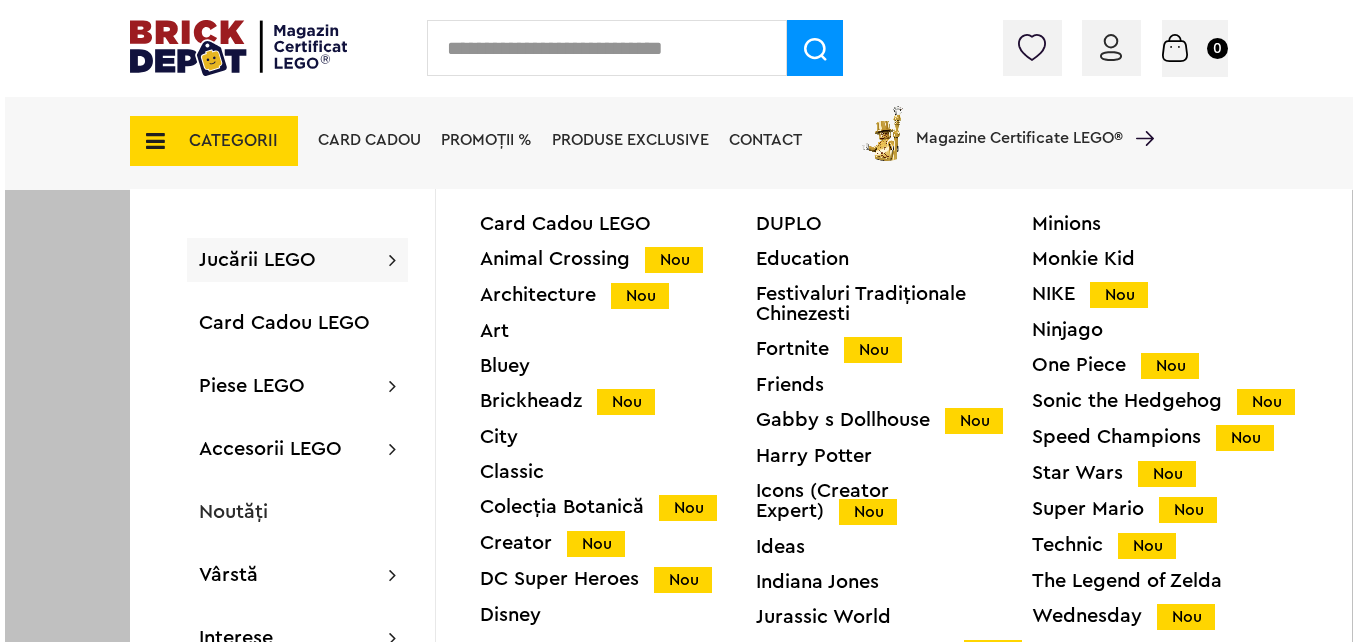 scroll, scrollTop: 12562, scrollLeft: 0, axis: vertical 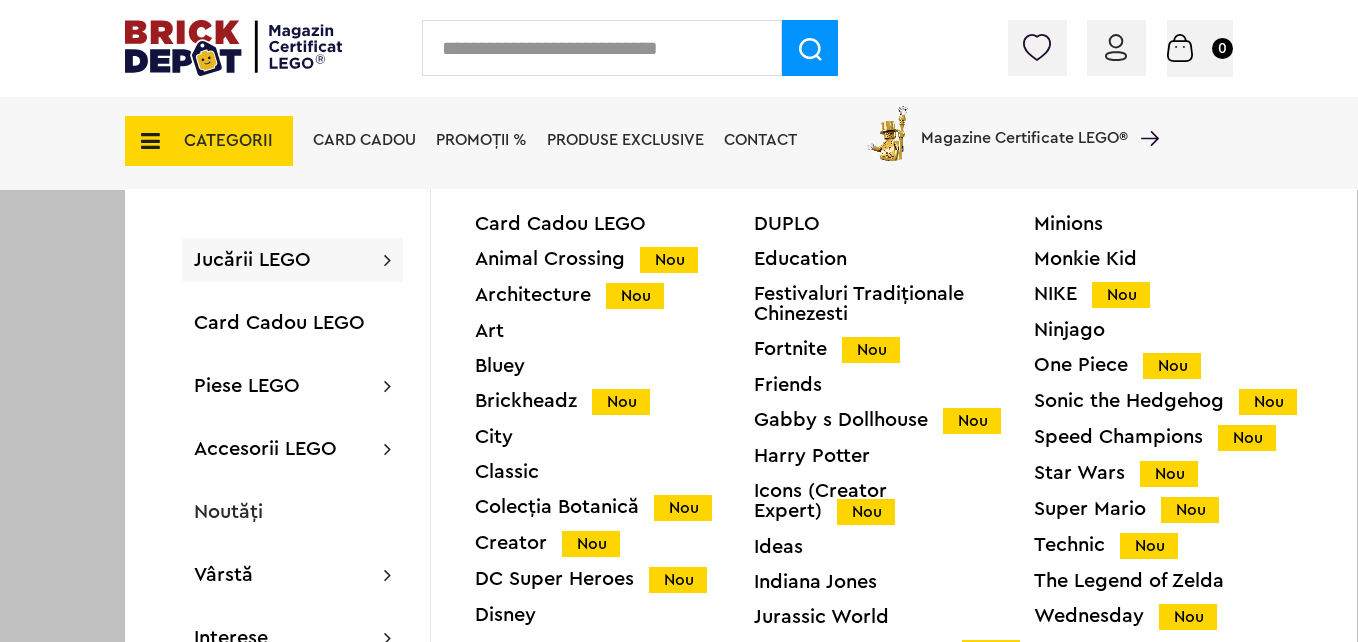 click on "Speed Champions Nou" at bounding box center [1173, 437] 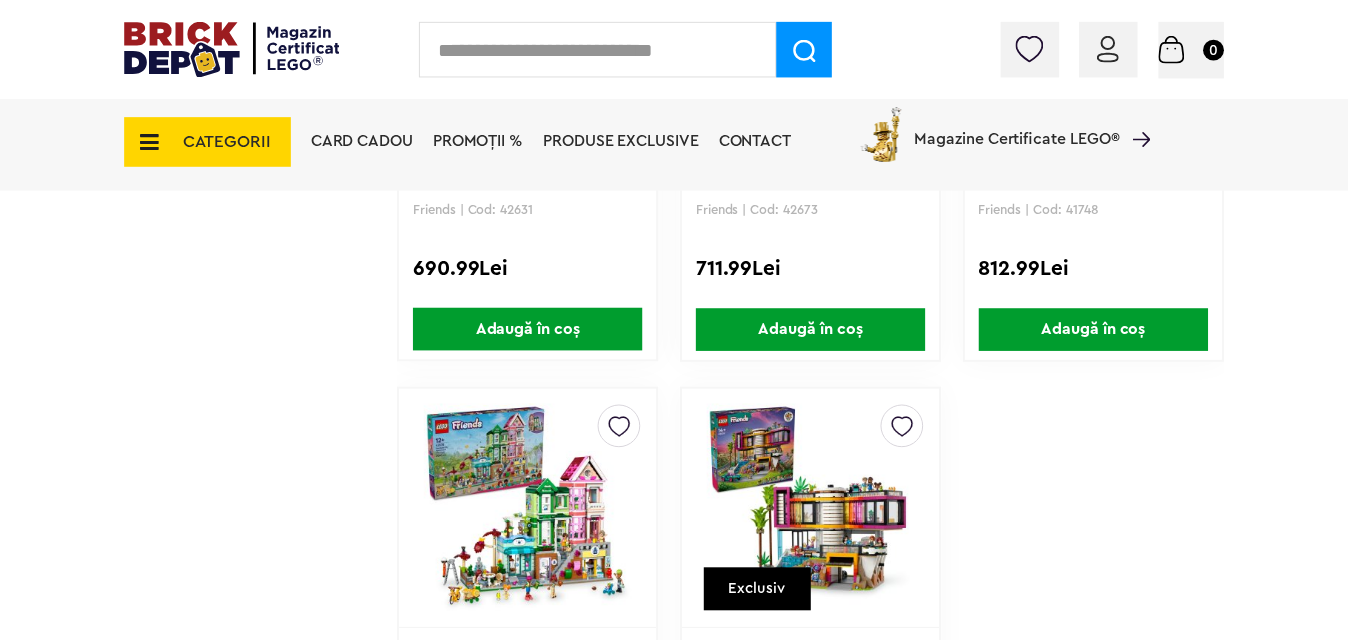 scroll, scrollTop: 12560, scrollLeft: 0, axis: vertical 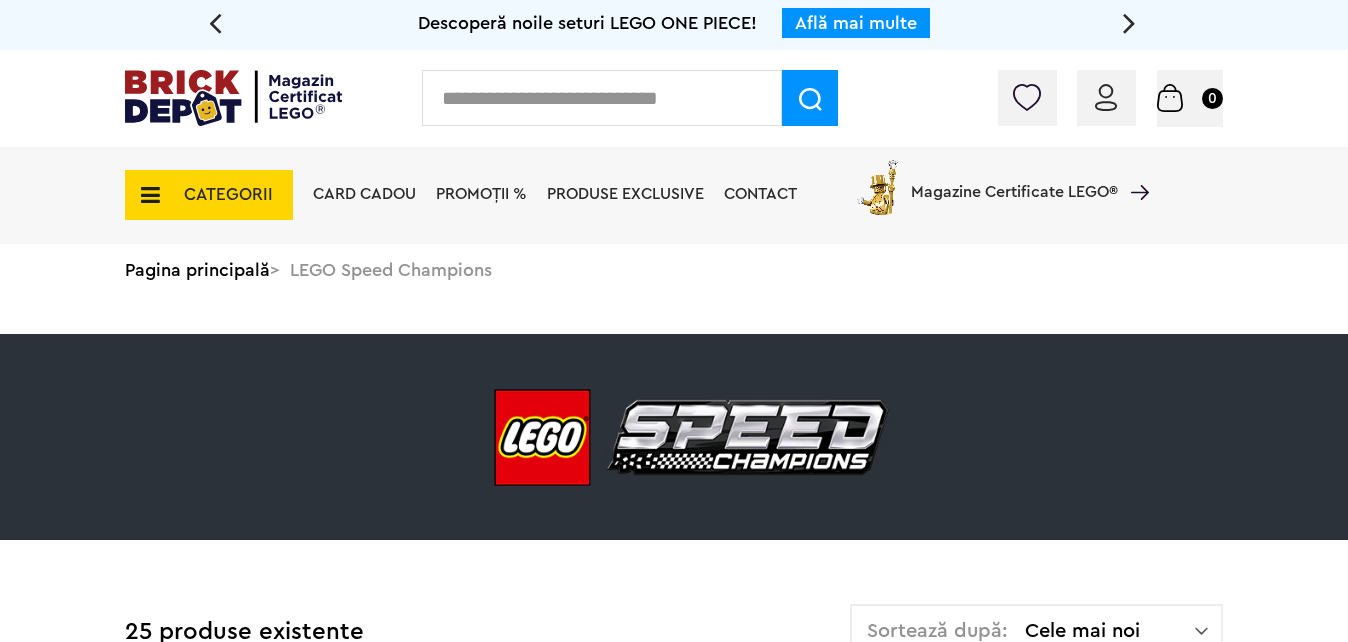 drag, startPoint x: 225, startPoint y: 178, endPoint x: 225, endPoint y: 202, distance: 24 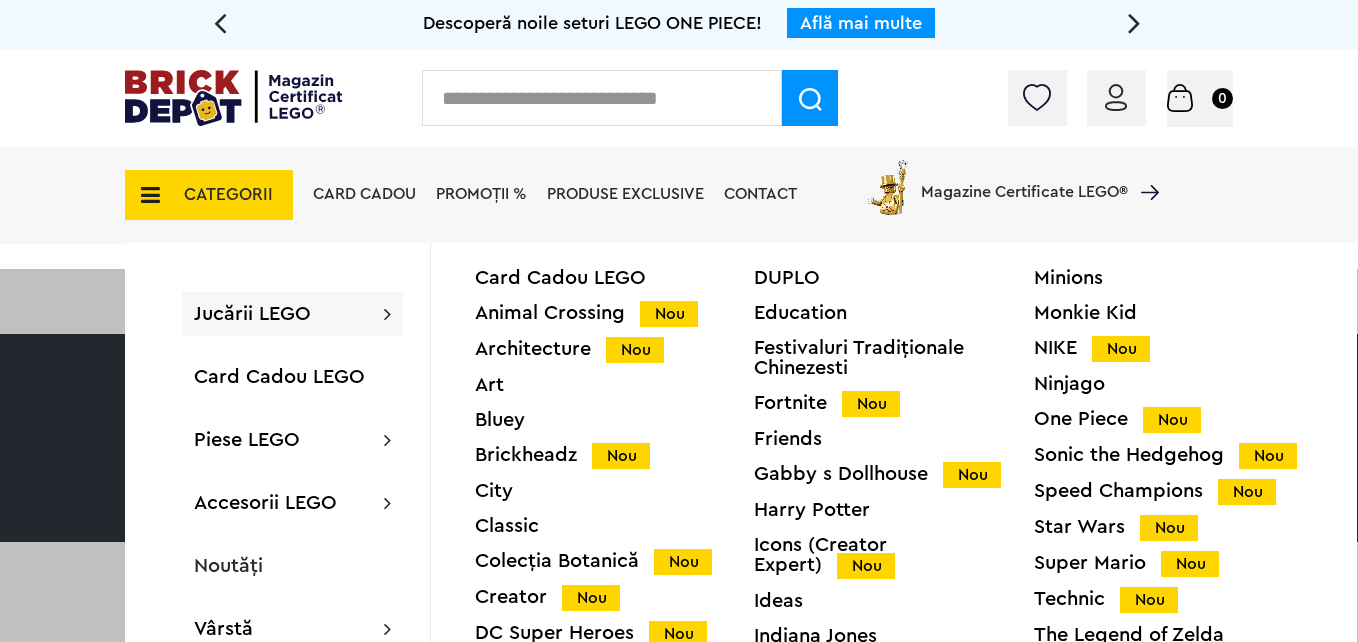 click on "Icons (Creator Expert) Nou" at bounding box center [893, 555] 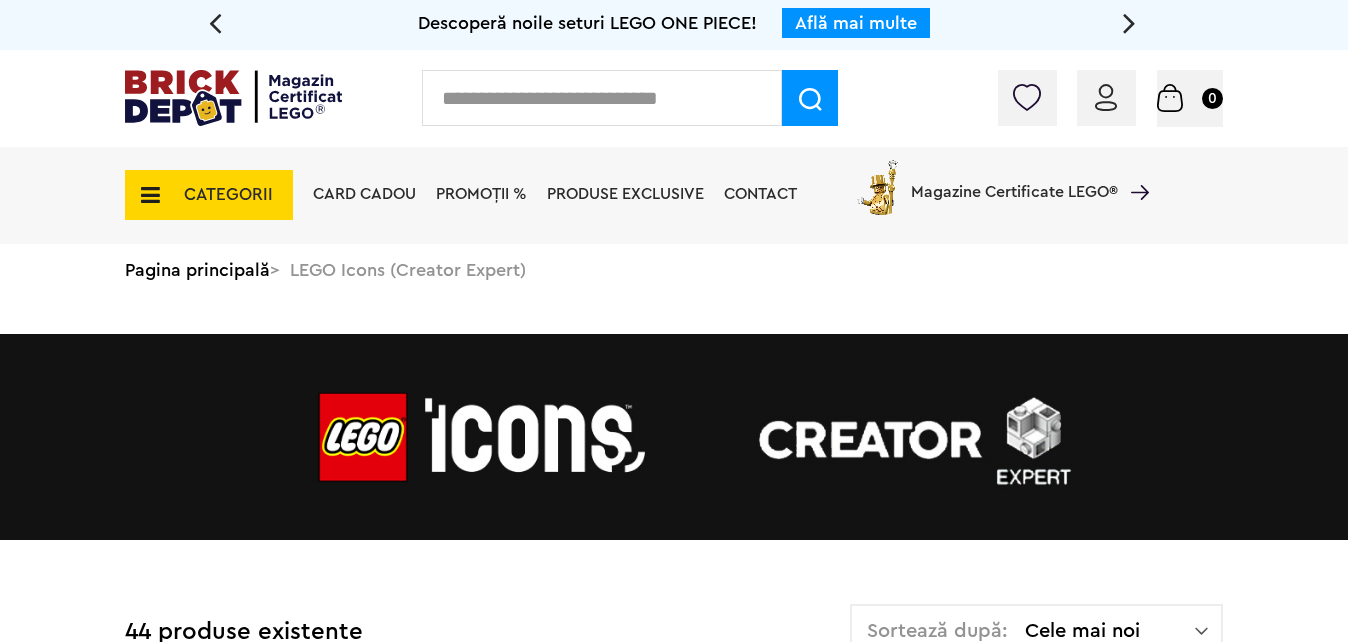 scroll, scrollTop: 0, scrollLeft: 0, axis: both 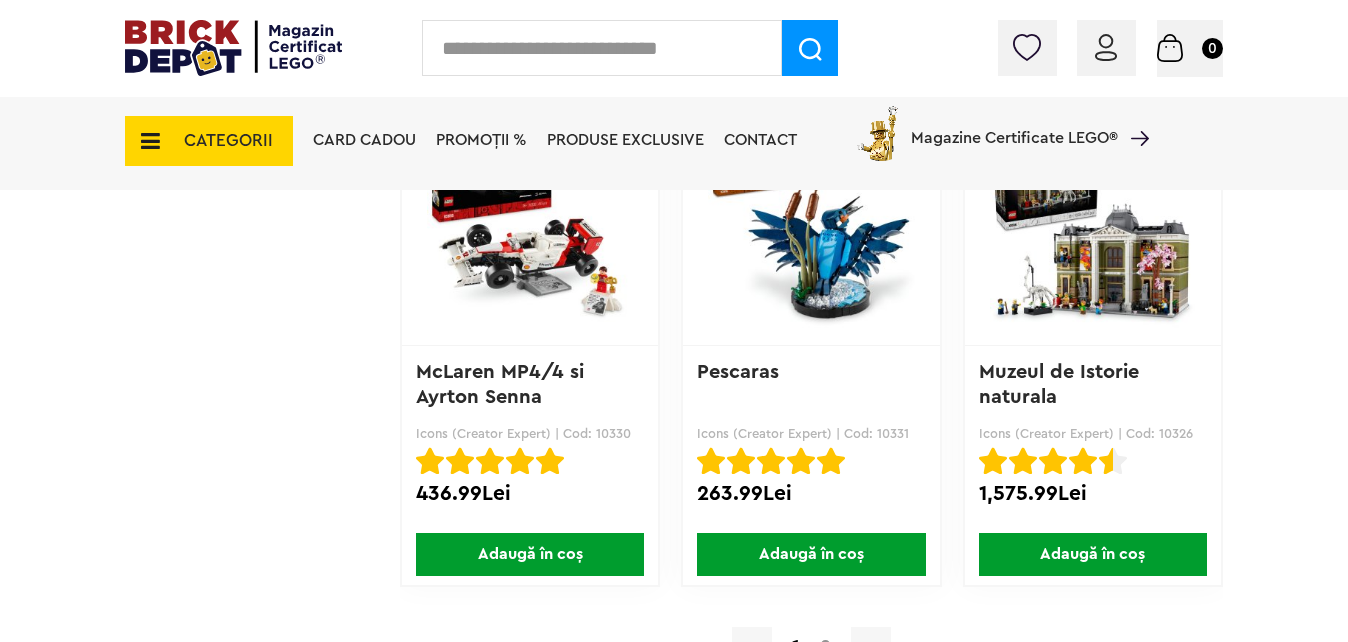 click on "CATEGORII" at bounding box center [209, 141] 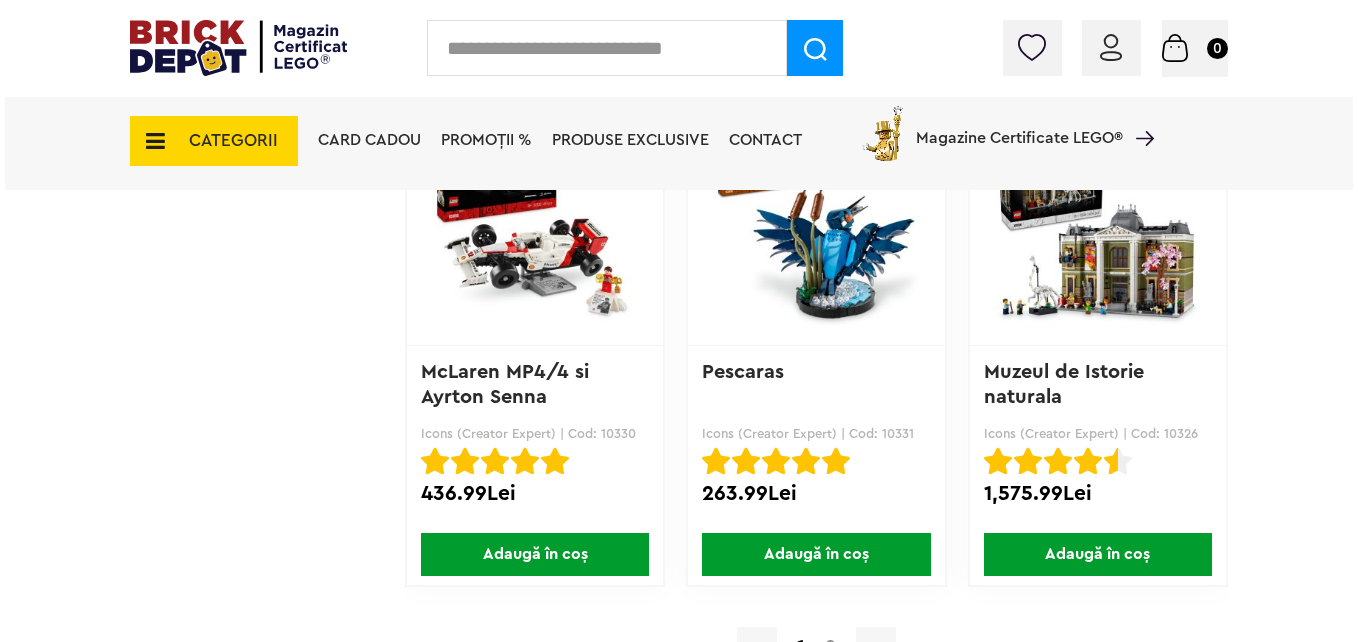 scroll, scrollTop: 4702, scrollLeft: 0, axis: vertical 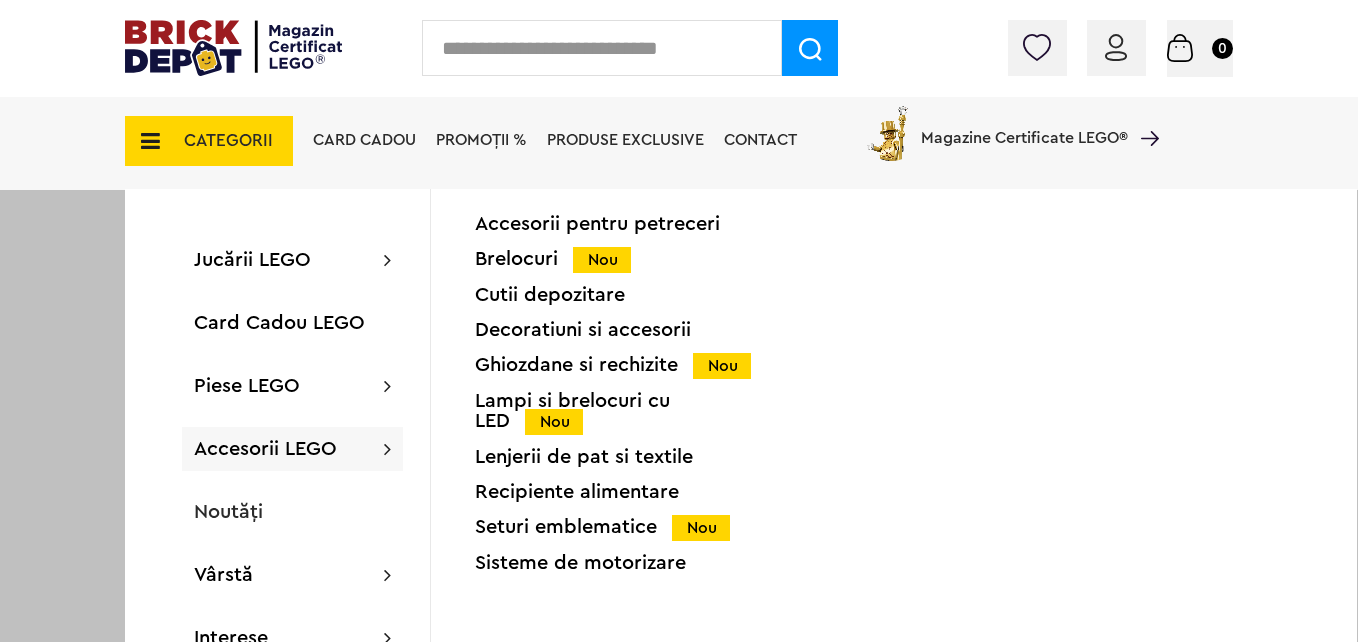 click on "Brelocuri Nou" at bounding box center (614, 259) 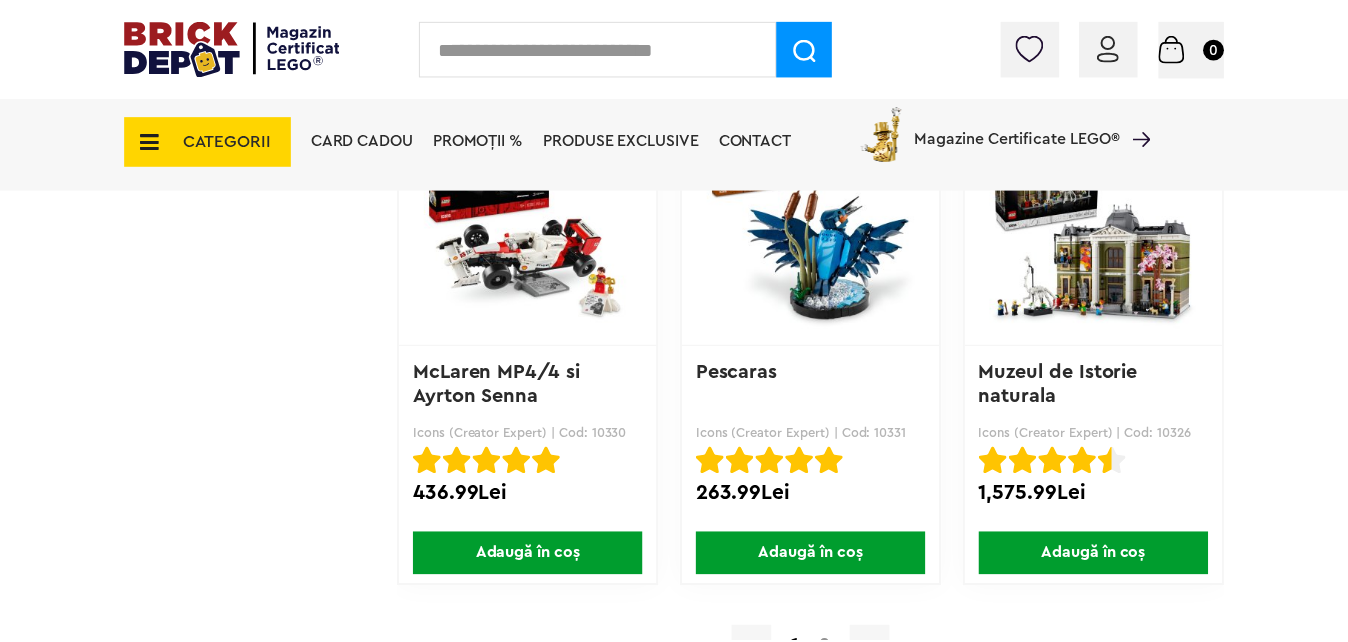 scroll, scrollTop: 4700, scrollLeft: 0, axis: vertical 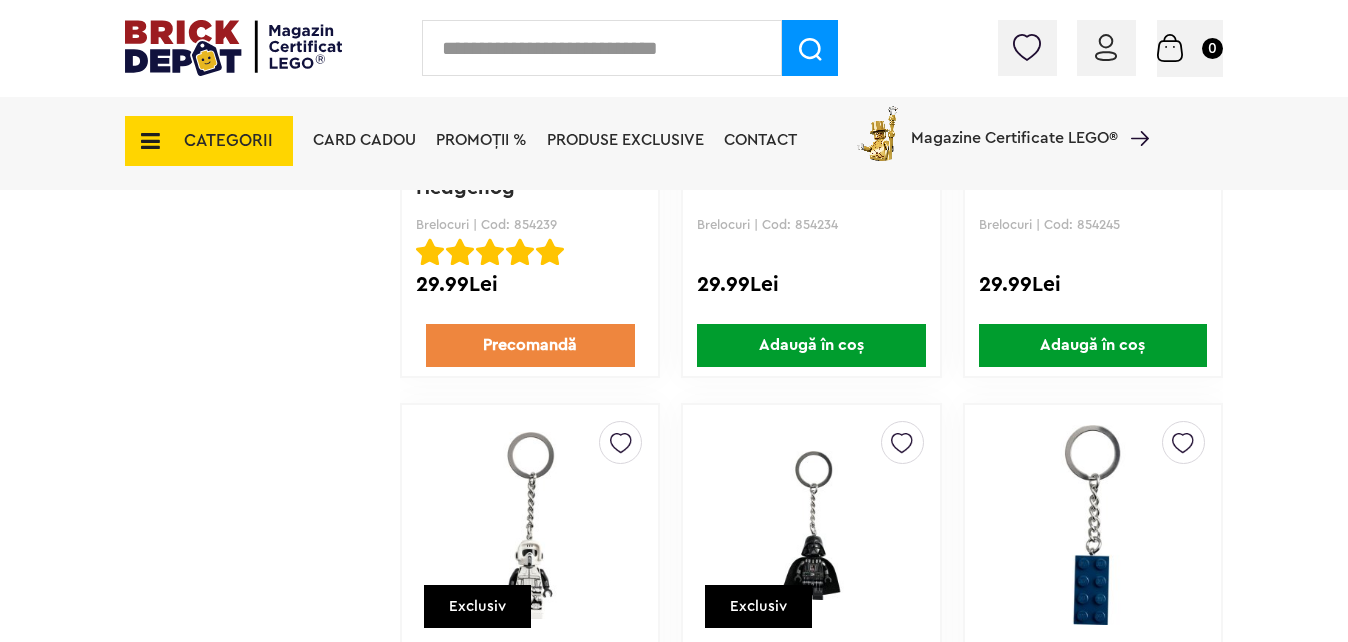 click on "CATEGORII" at bounding box center (228, 140) 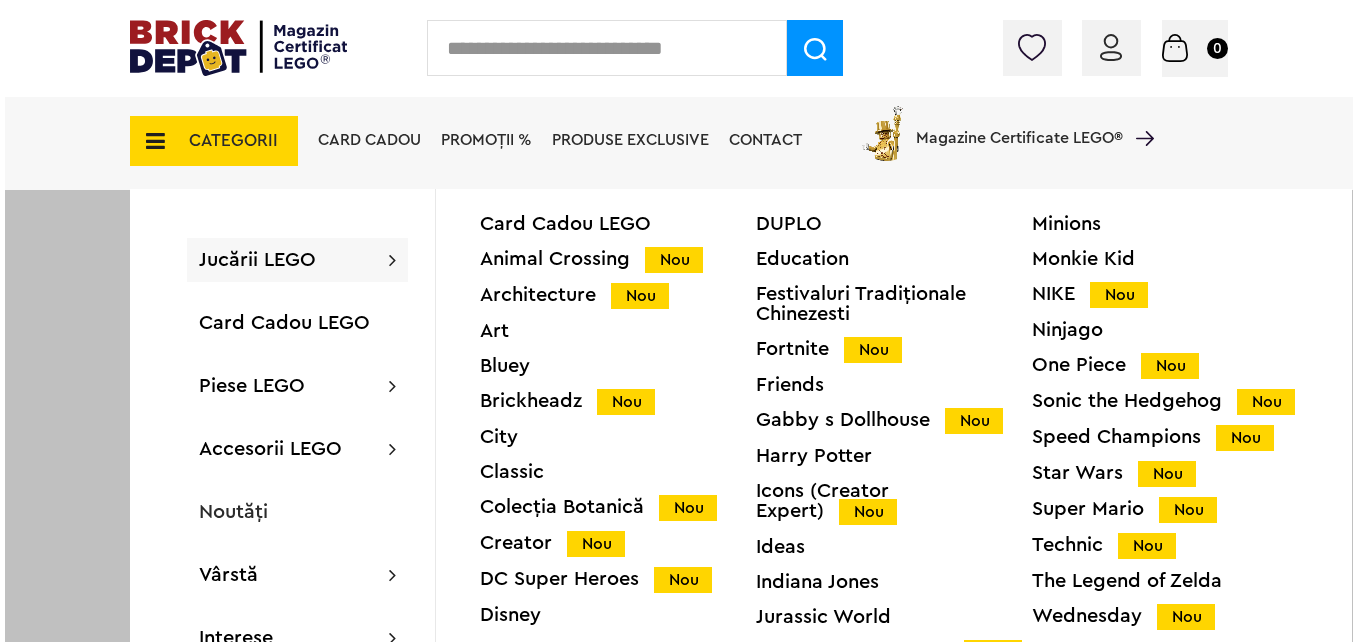 scroll, scrollTop: 4402, scrollLeft: 0, axis: vertical 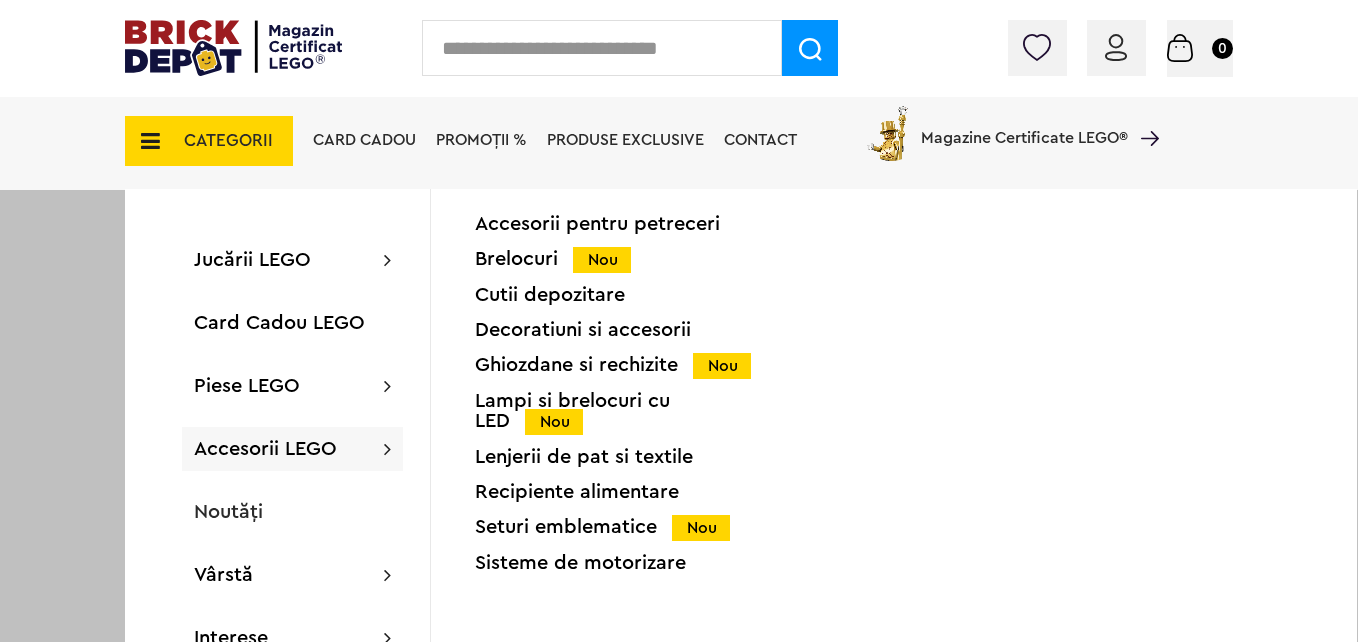 click on "Ghiozdane si rechizite Nou" at bounding box center [614, 365] 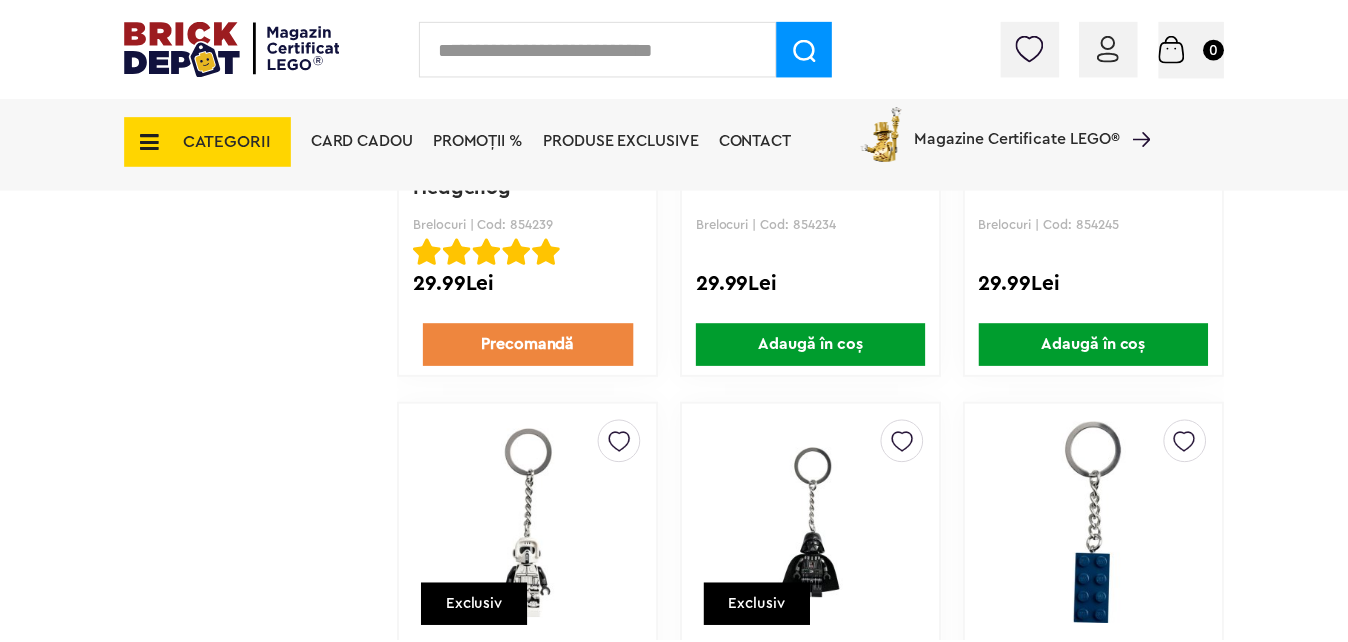 scroll, scrollTop: 4400, scrollLeft: 0, axis: vertical 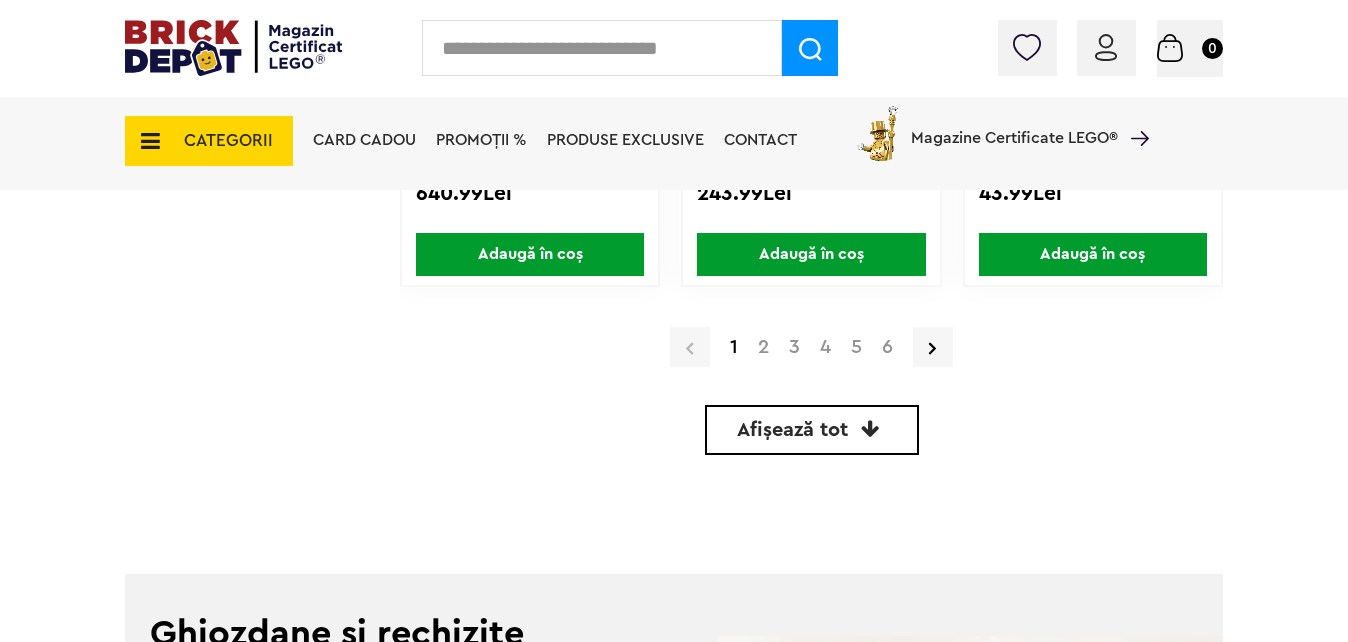 click on "Afișează tot" at bounding box center (792, 430) 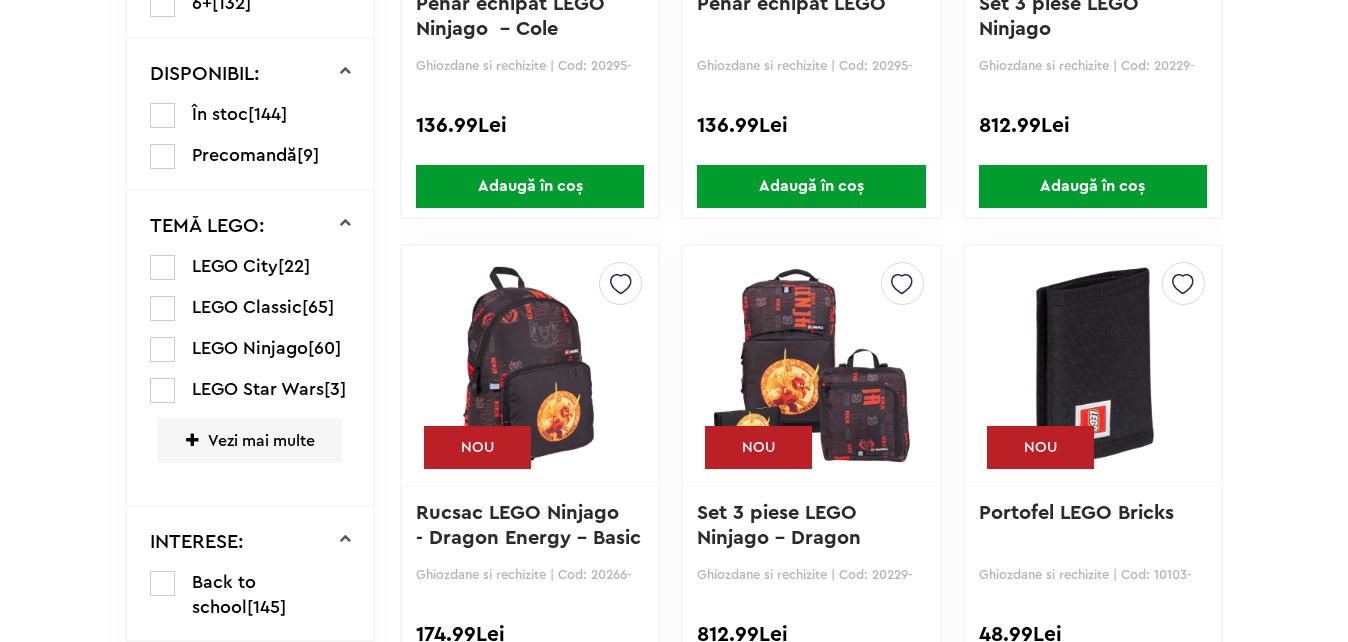 scroll, scrollTop: 900, scrollLeft: 0, axis: vertical 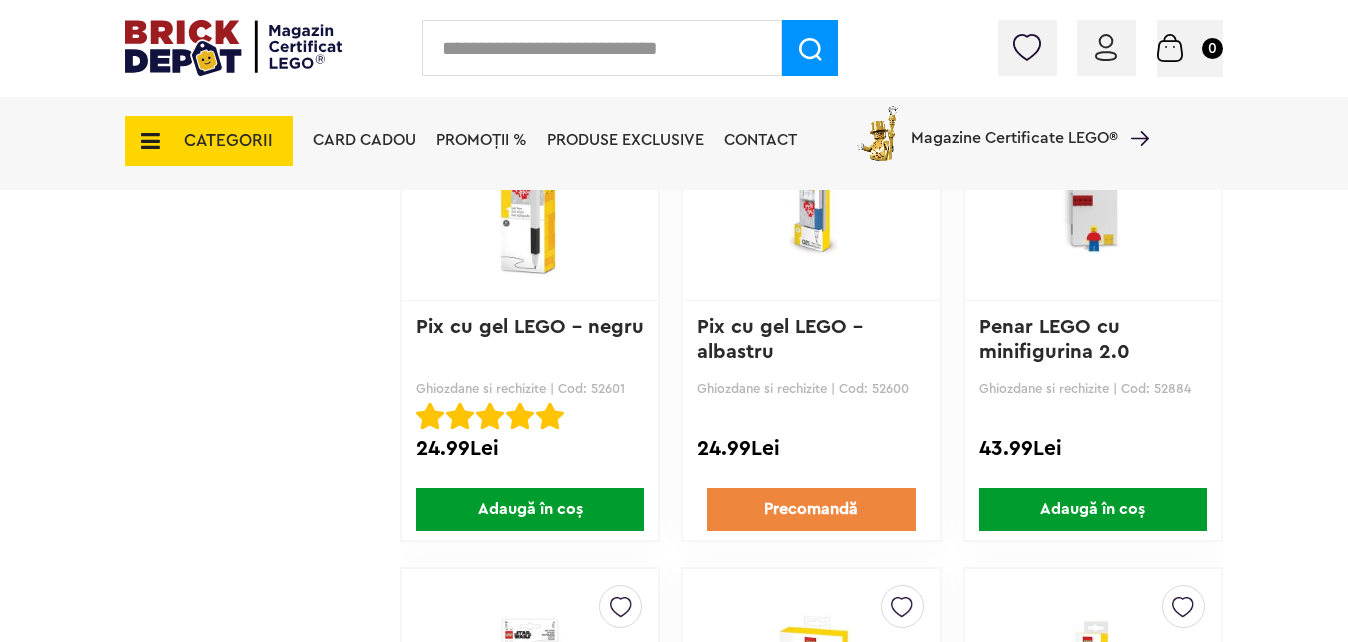 click on "CATEGORII" at bounding box center (209, 141) 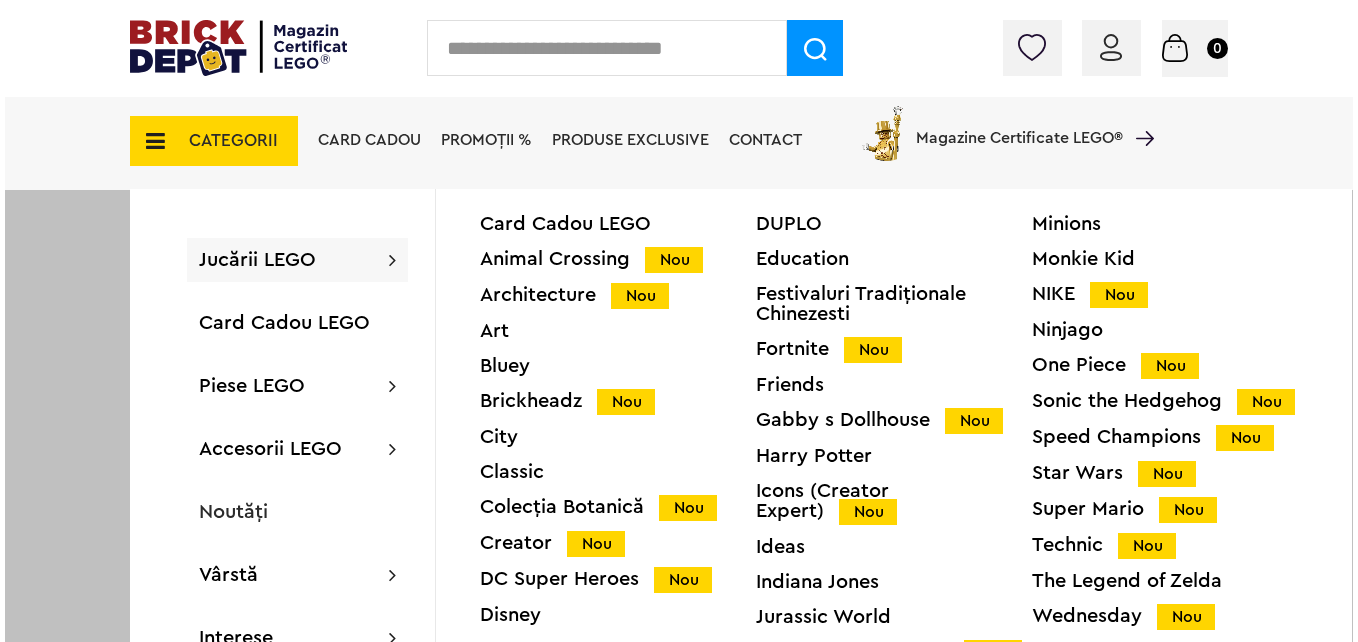 scroll, scrollTop: 22562, scrollLeft: 0, axis: vertical 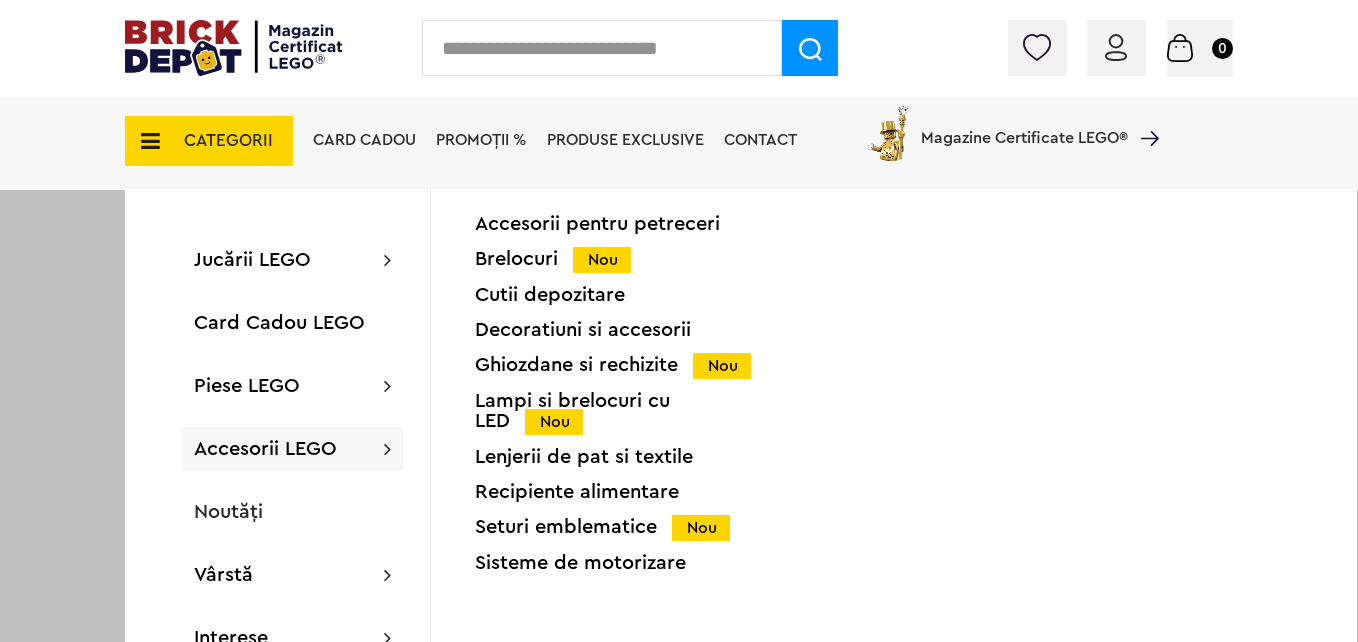 click on "Recipiente alimentare" at bounding box center (614, 492) 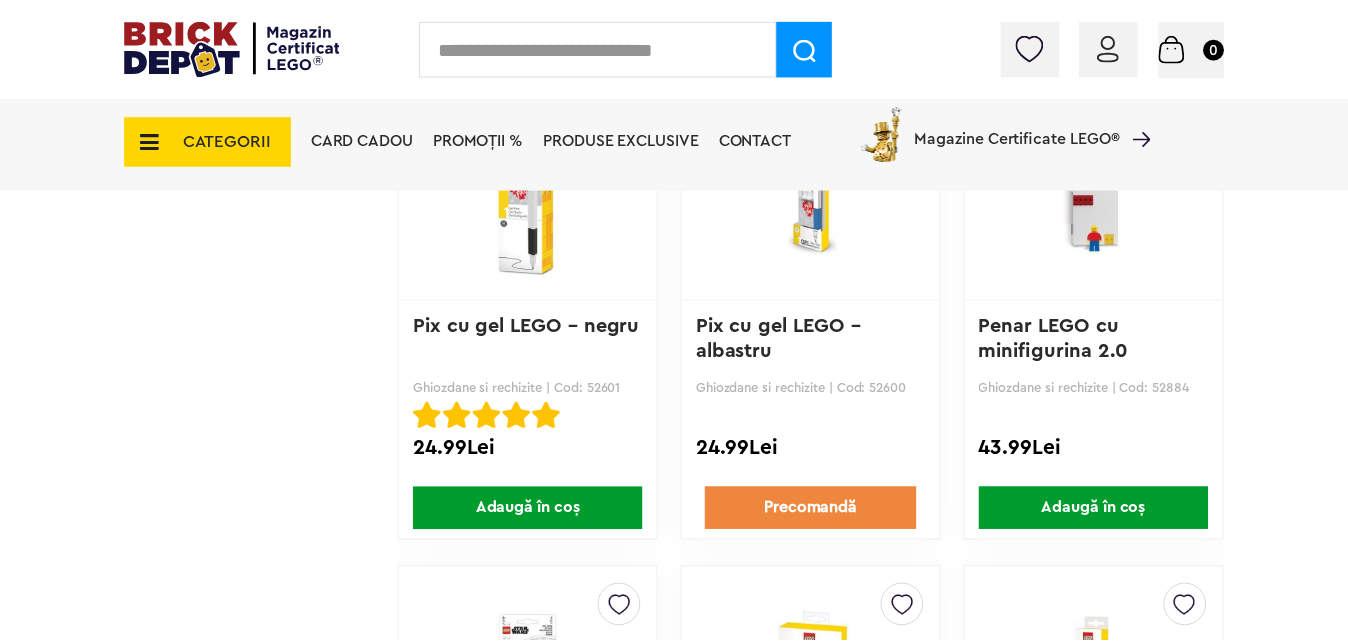 scroll, scrollTop: 22560, scrollLeft: 0, axis: vertical 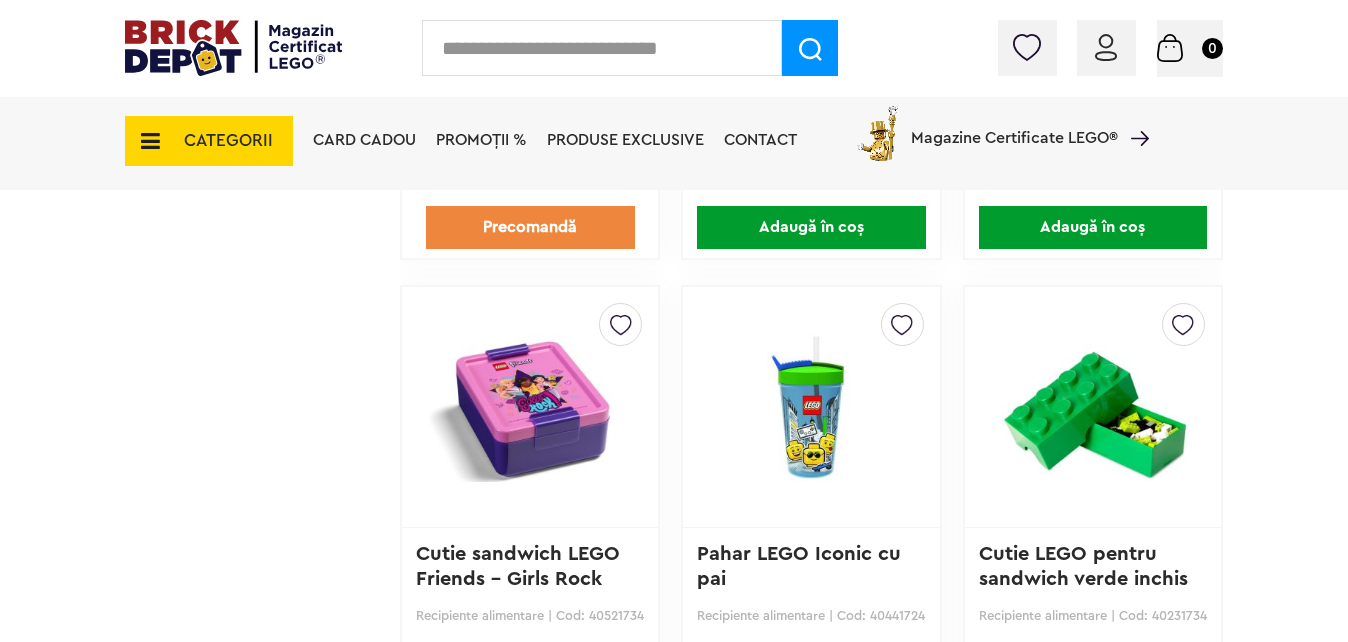 click on "CATEGORII" at bounding box center (209, 141) 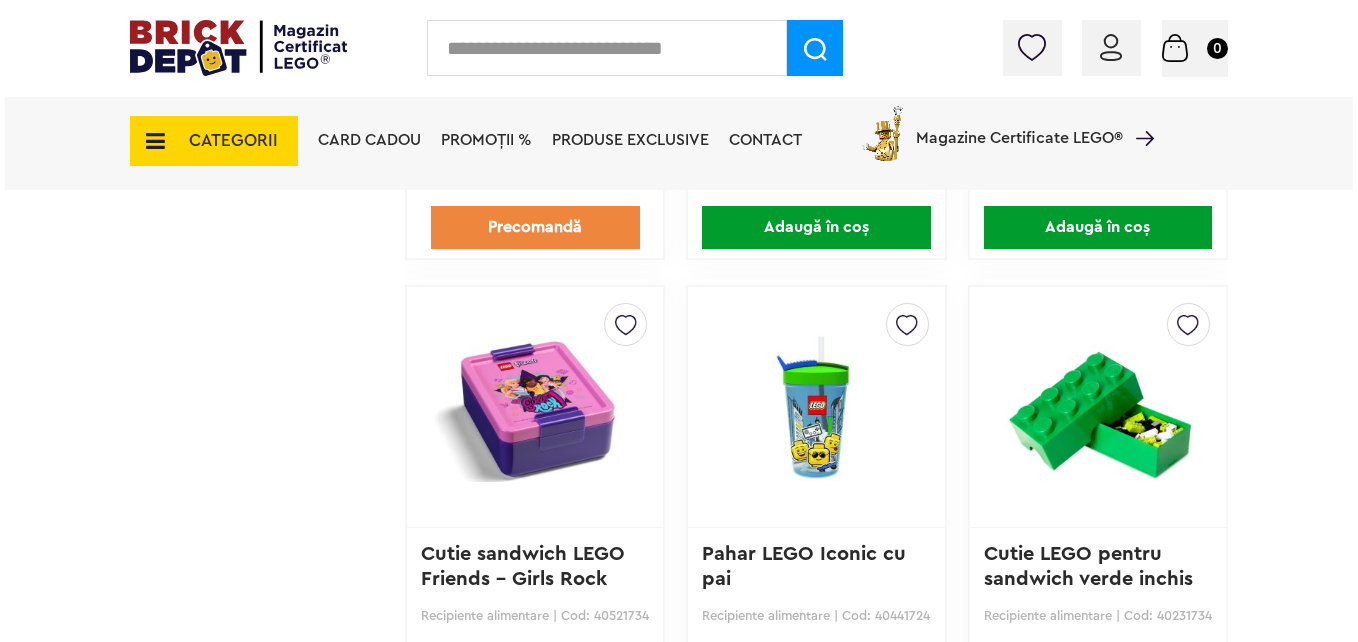 scroll, scrollTop: 3502, scrollLeft: 0, axis: vertical 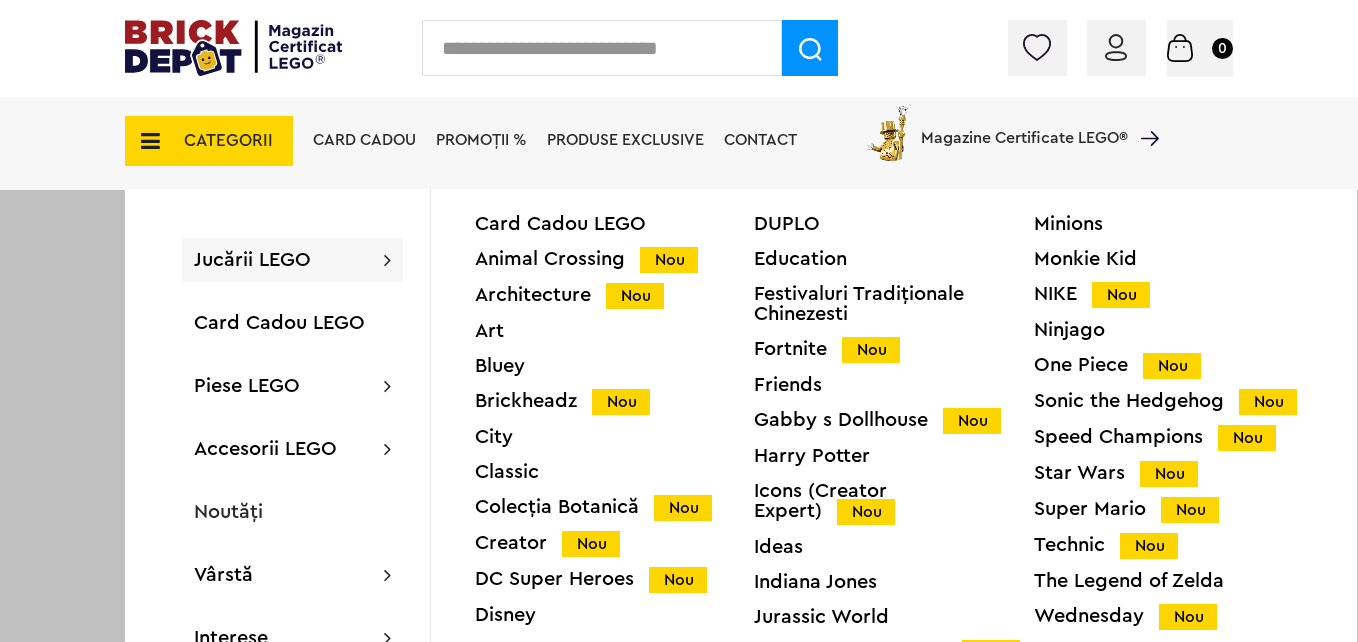 click on "Star Wars Nou" at bounding box center (1173, 473) 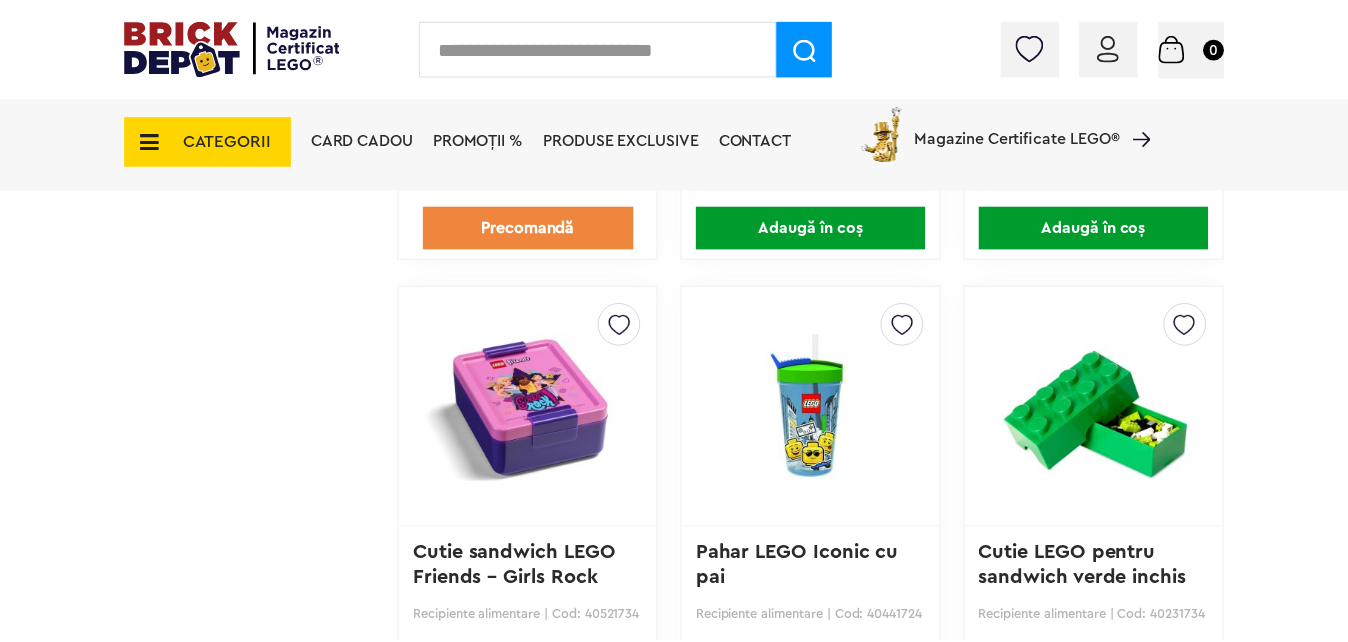 scroll, scrollTop: 3500, scrollLeft: 0, axis: vertical 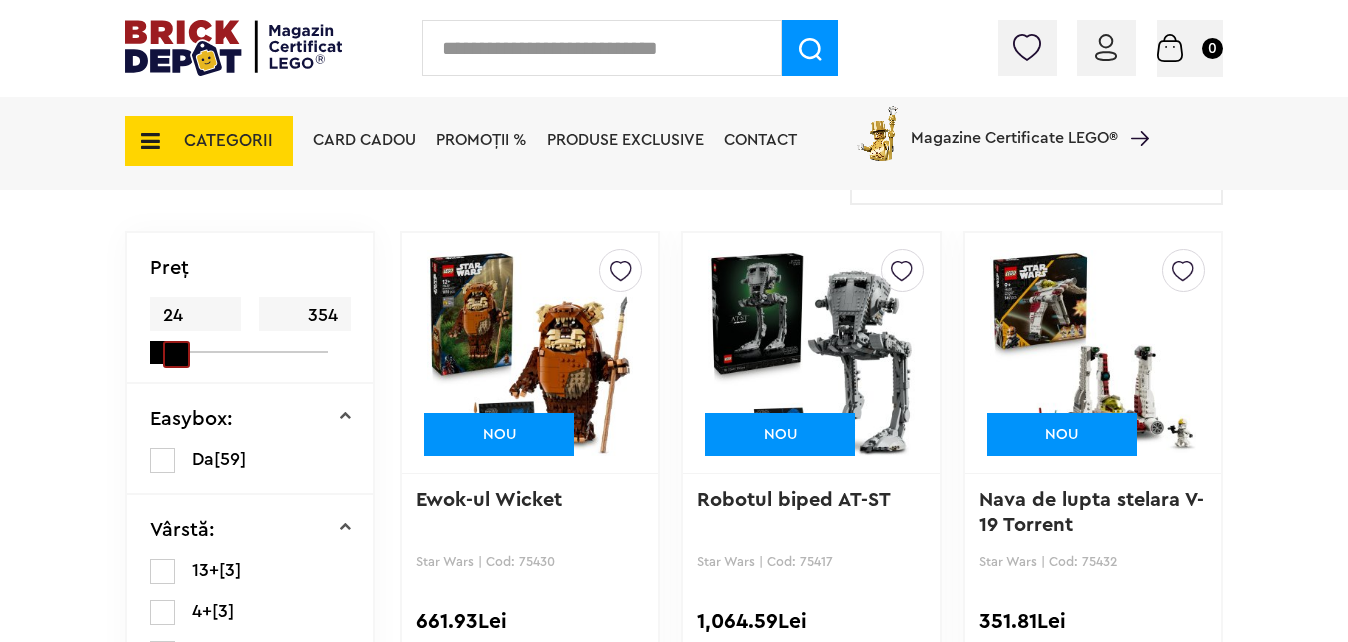 drag, startPoint x: 331, startPoint y: 347, endPoint x: 155, endPoint y: 413, distance: 187.96808 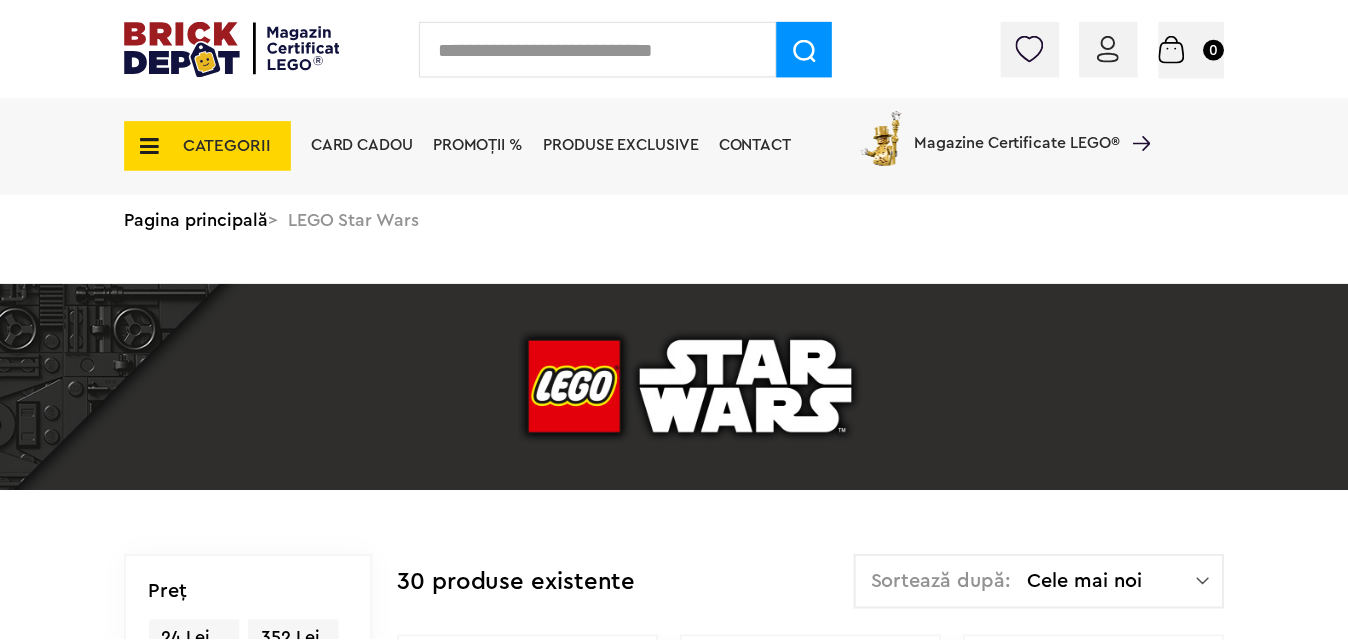 scroll, scrollTop: 0, scrollLeft: 0, axis: both 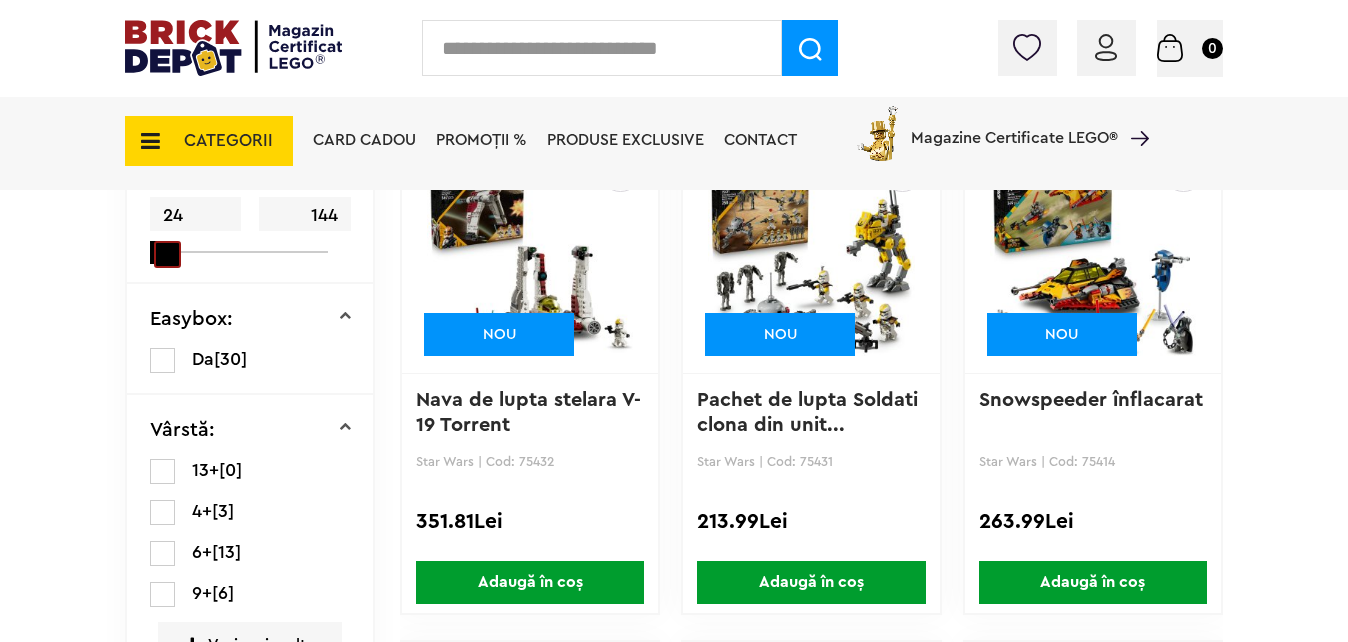 drag, startPoint x: 173, startPoint y: 254, endPoint x: 153, endPoint y: 270, distance: 25.612497 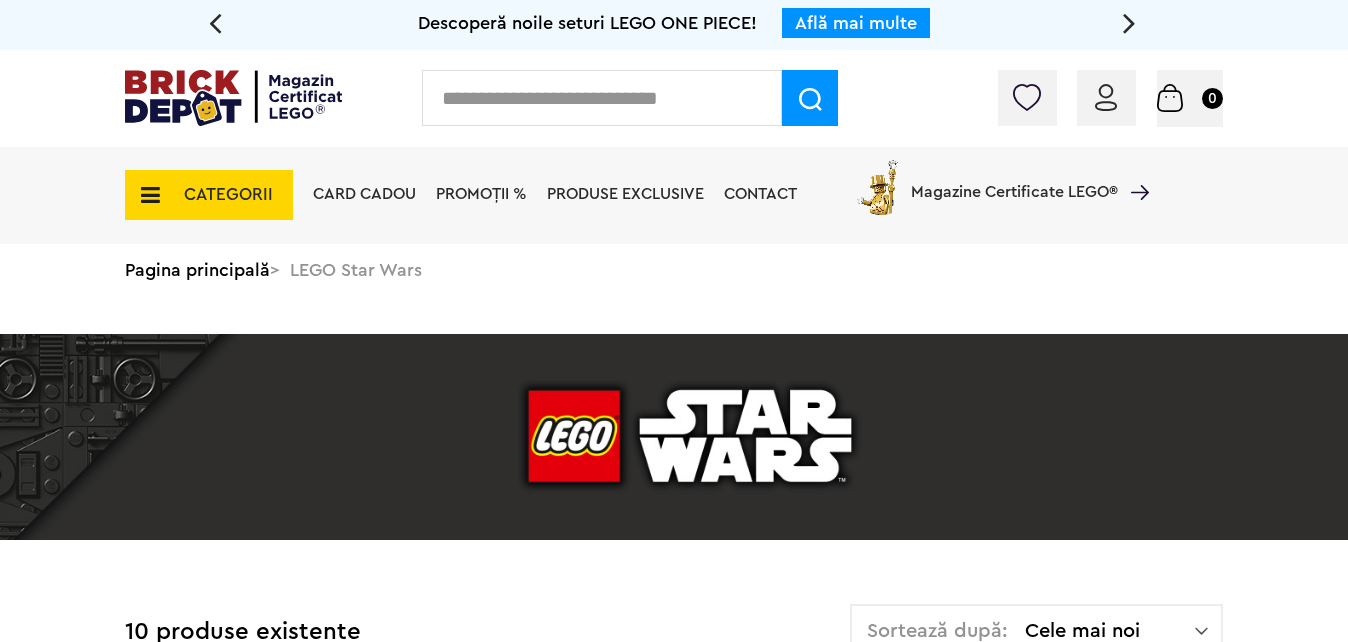 scroll, scrollTop: 0, scrollLeft: 0, axis: both 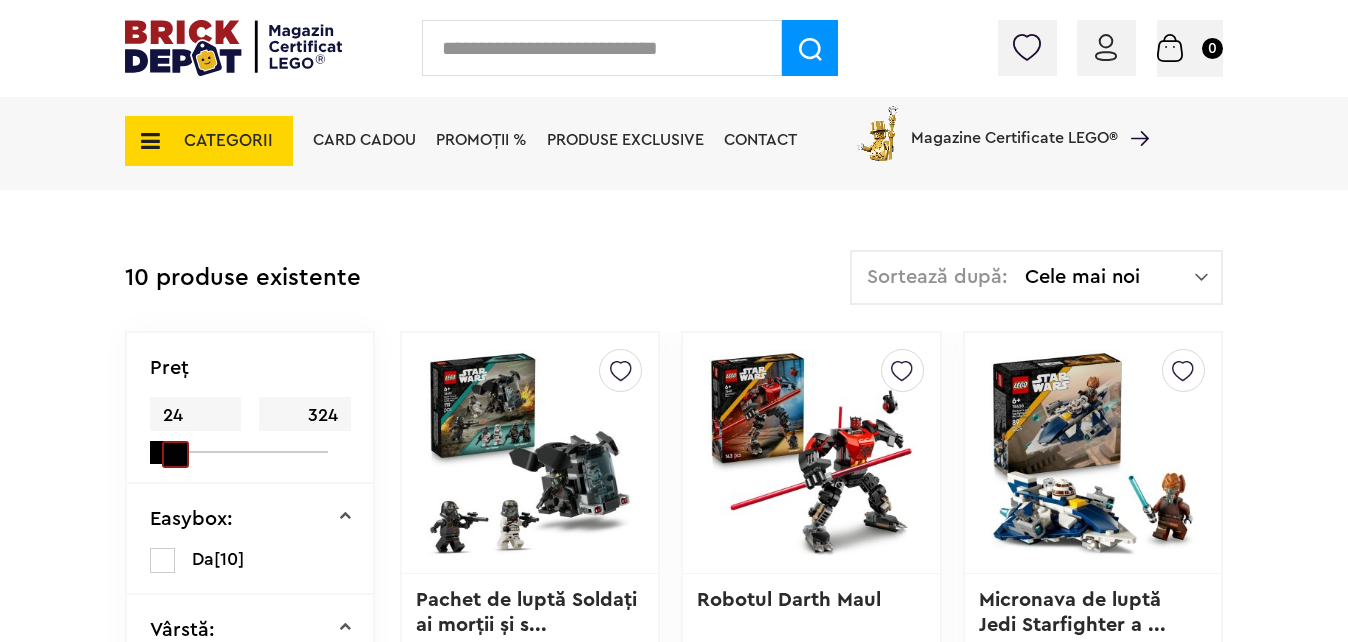 drag, startPoint x: 165, startPoint y: 447, endPoint x: 162, endPoint y: 469, distance: 22.203604 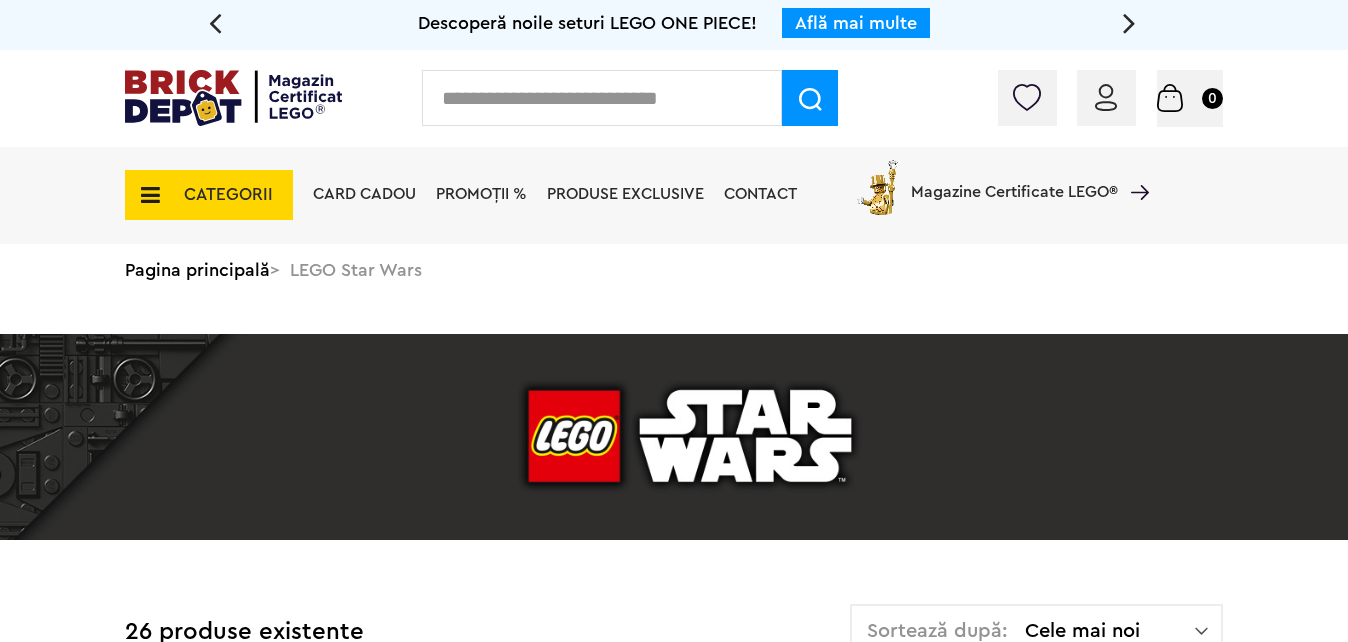 scroll, scrollTop: 0, scrollLeft: 0, axis: both 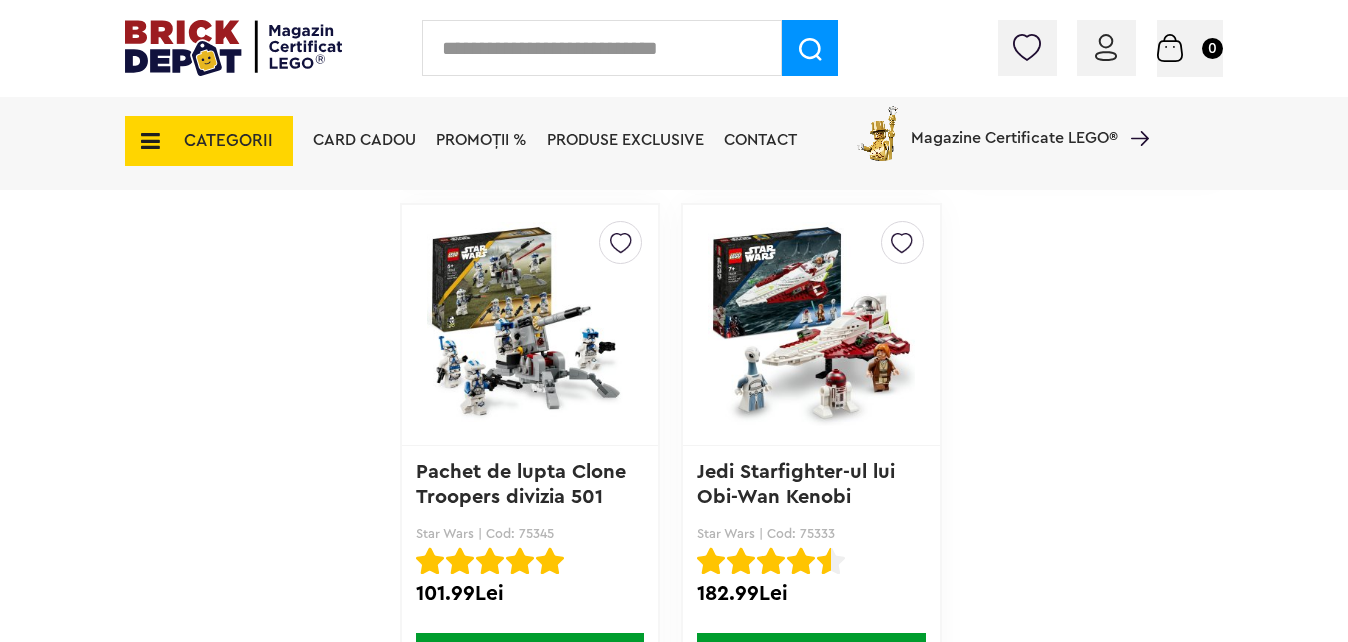 click on "CATEGORII" at bounding box center [228, 140] 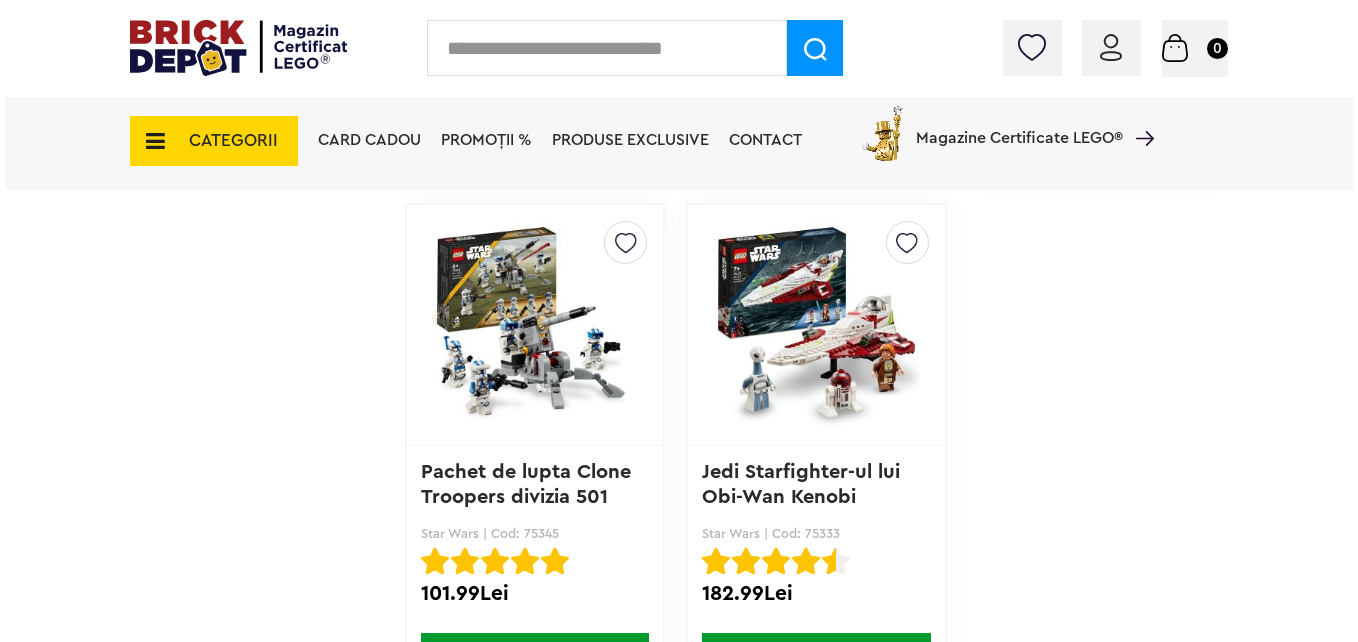 scroll, scrollTop: 4602, scrollLeft: 0, axis: vertical 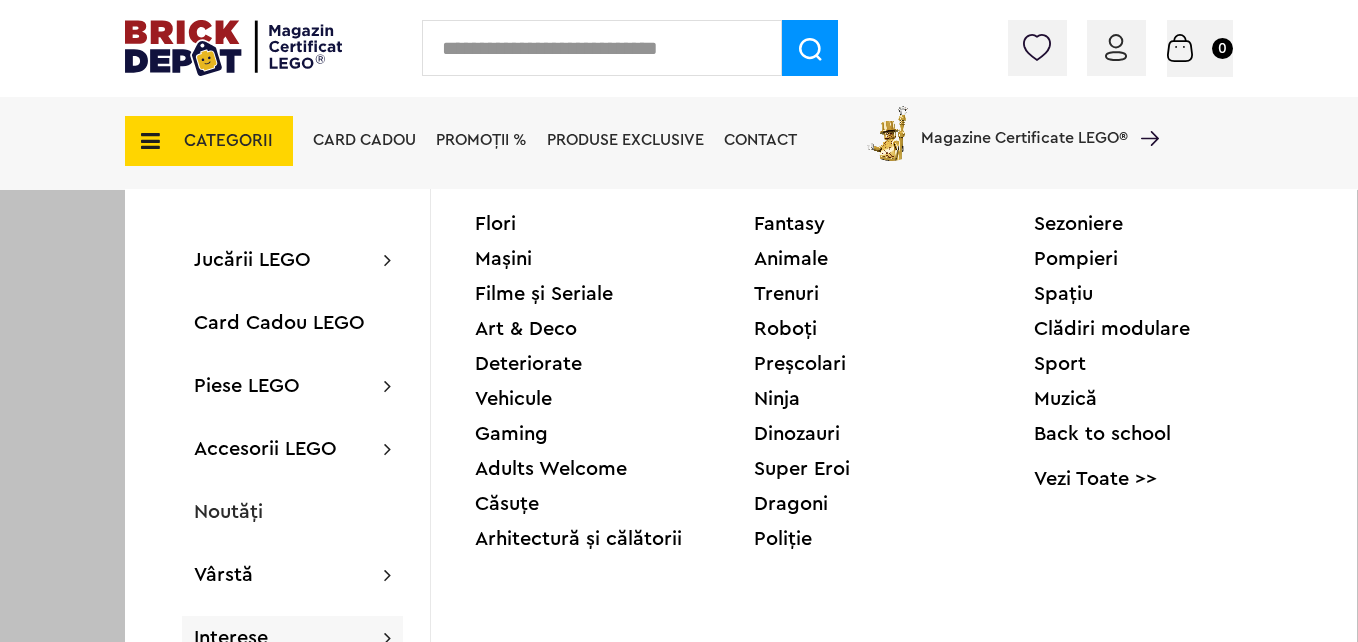 click on "Clădiri modulare" at bounding box center [1173, 329] 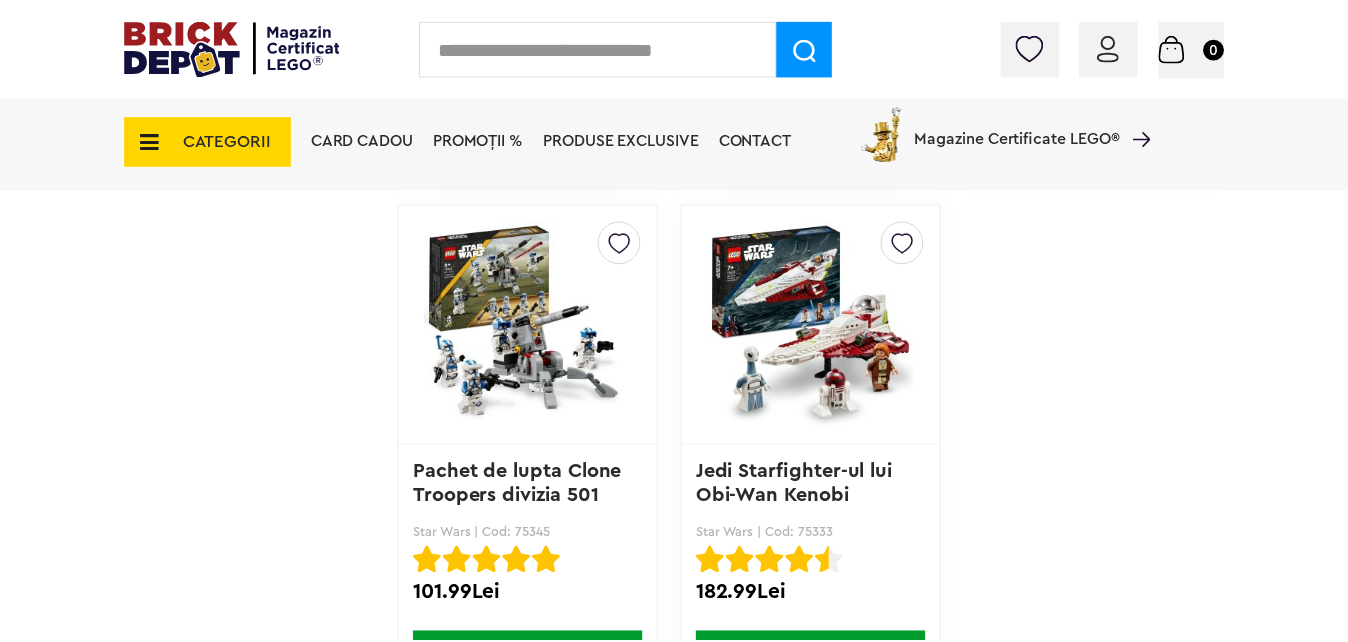 scroll, scrollTop: 4600, scrollLeft: 0, axis: vertical 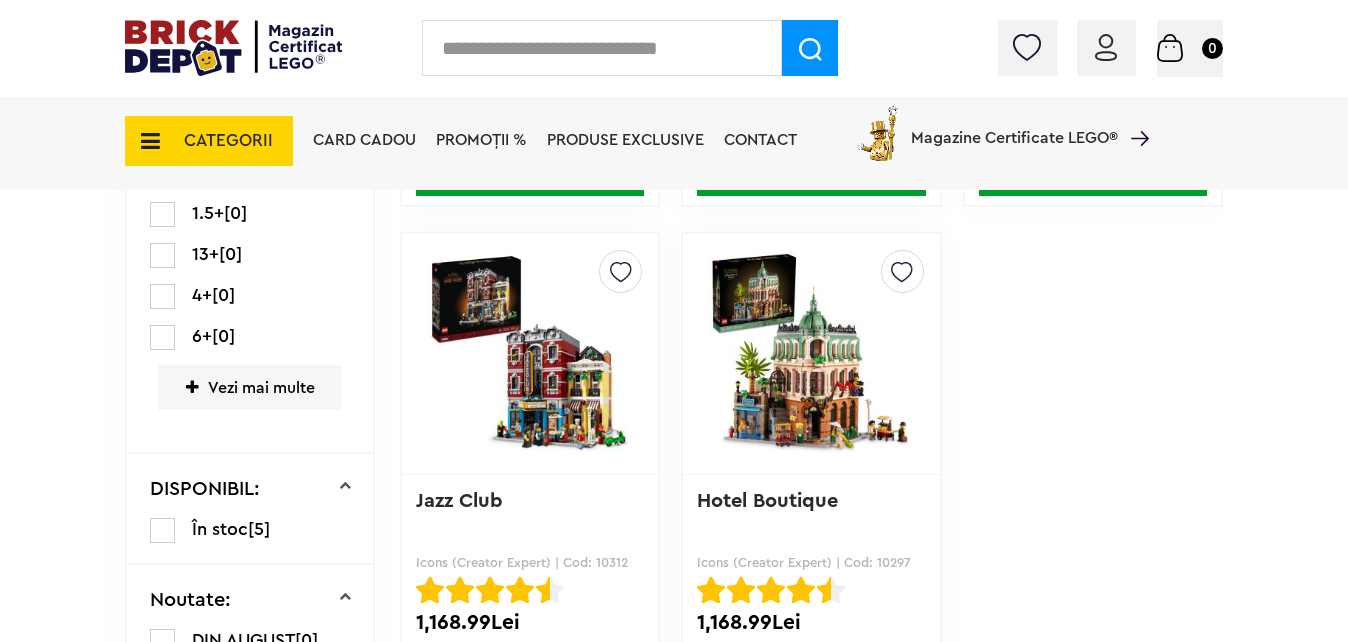 click on "CATEGORII" at bounding box center (228, 140) 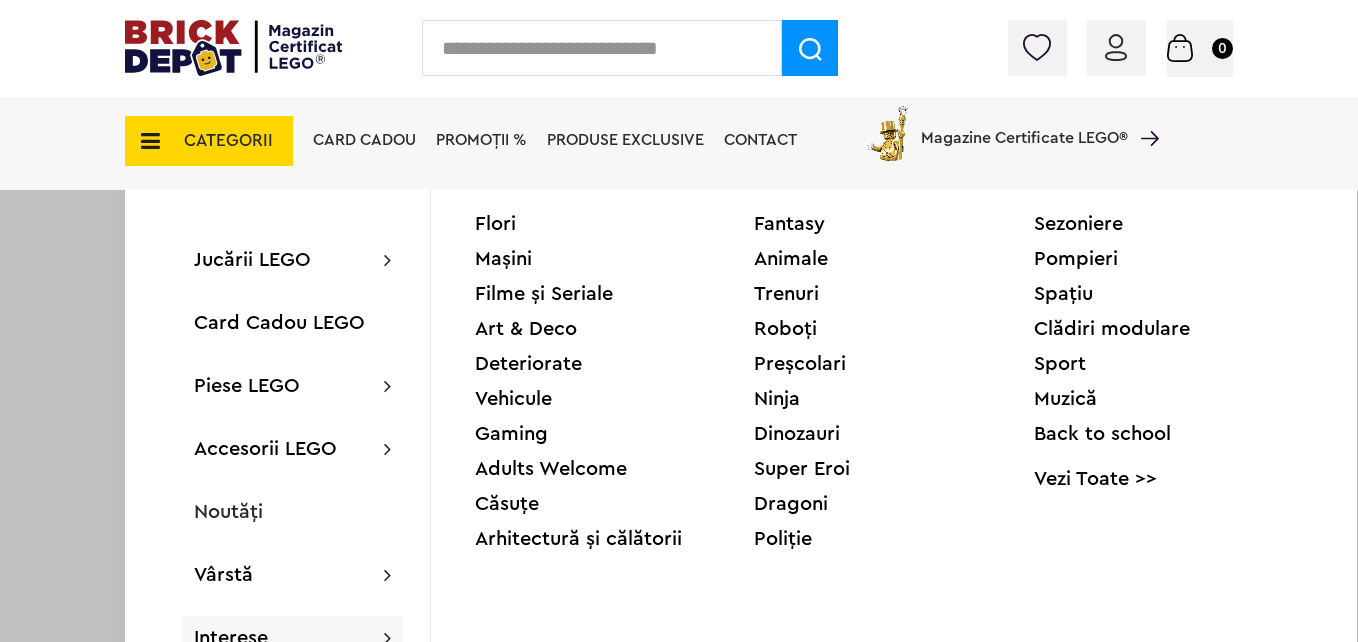 click on "Sport" at bounding box center (1173, 364) 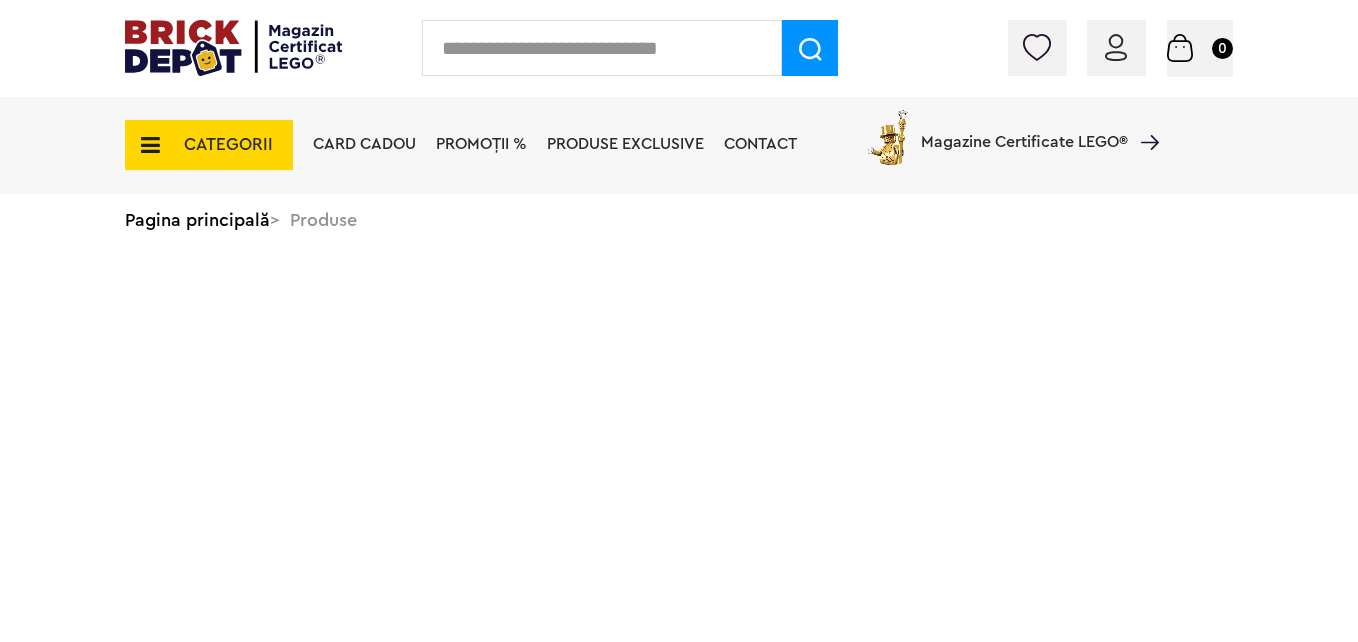 scroll, scrollTop: 0, scrollLeft: 0, axis: both 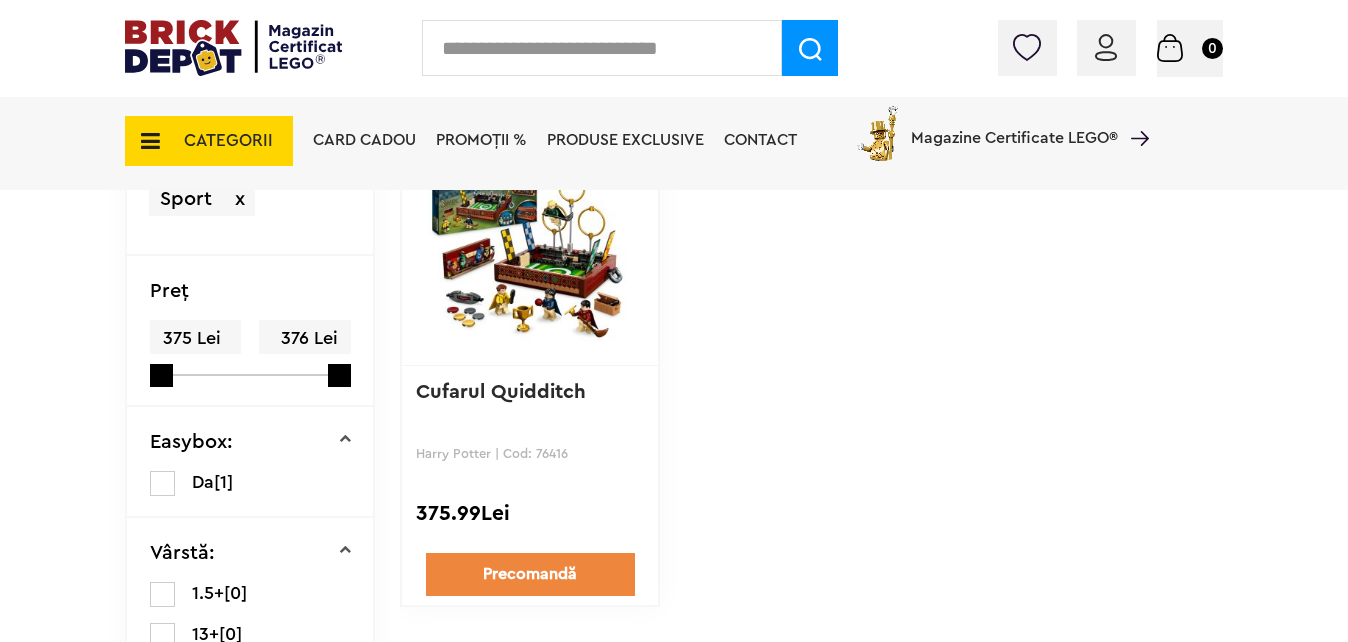 click on "CATEGORII" at bounding box center (228, 140) 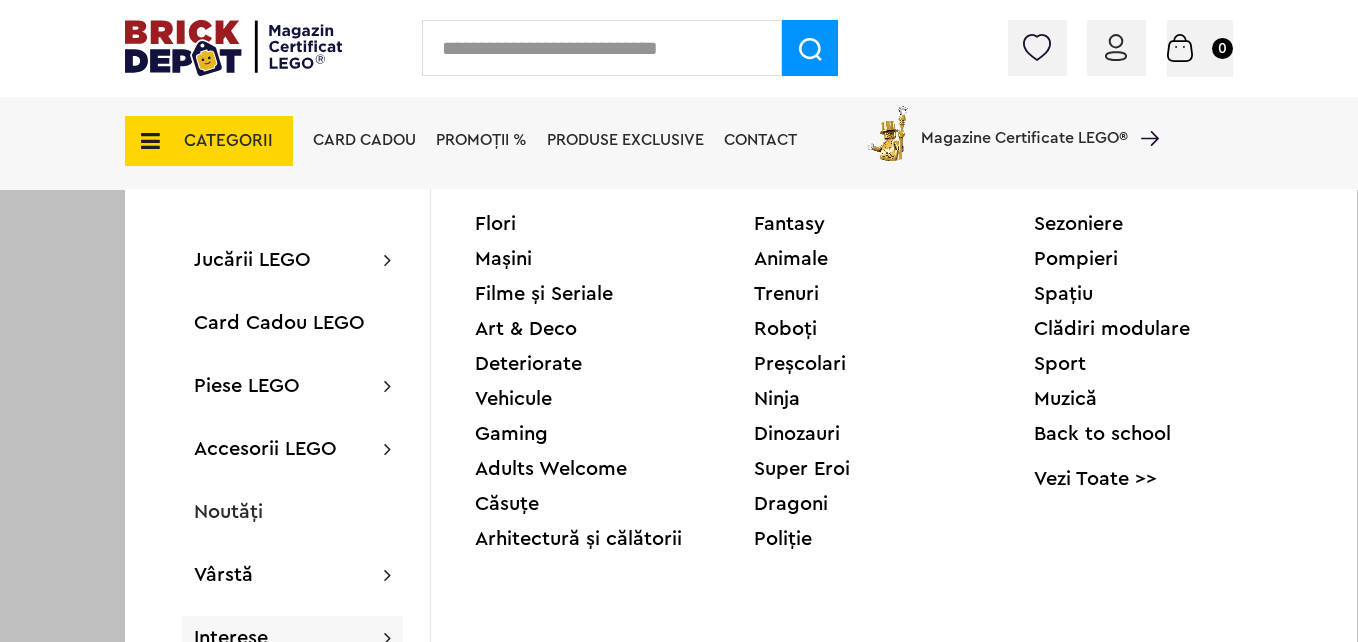 click on "Căsuțe" at bounding box center [614, 504] 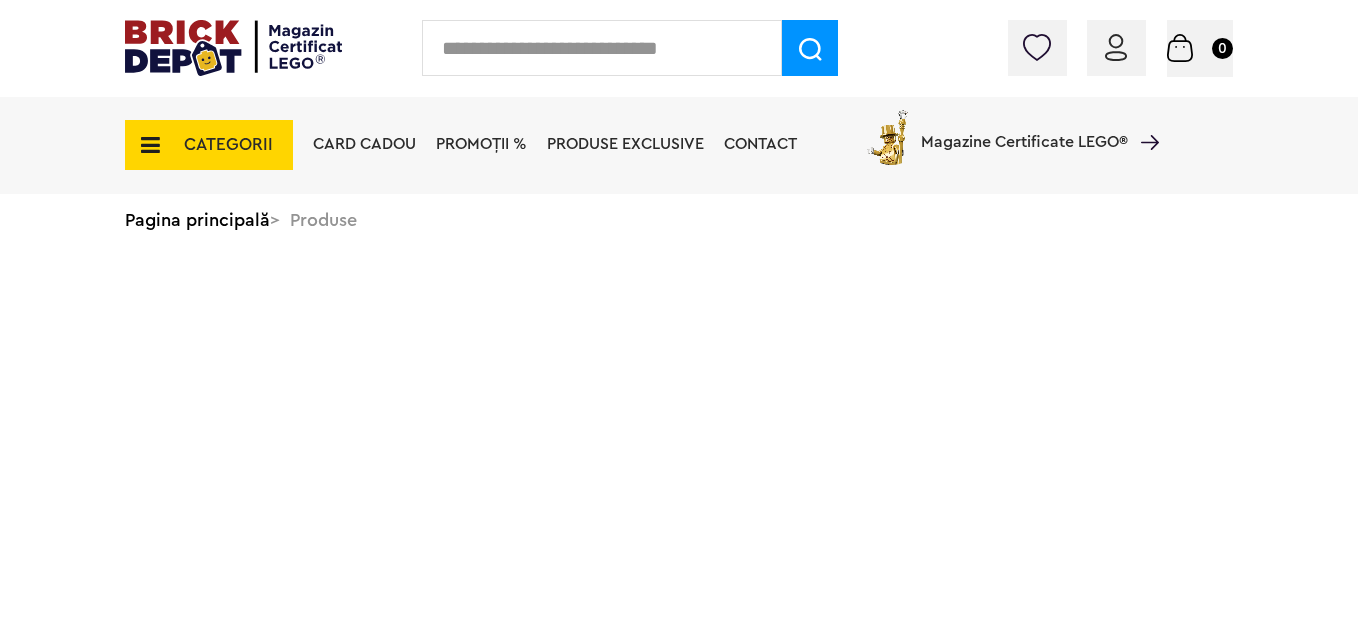 scroll, scrollTop: 0, scrollLeft: 0, axis: both 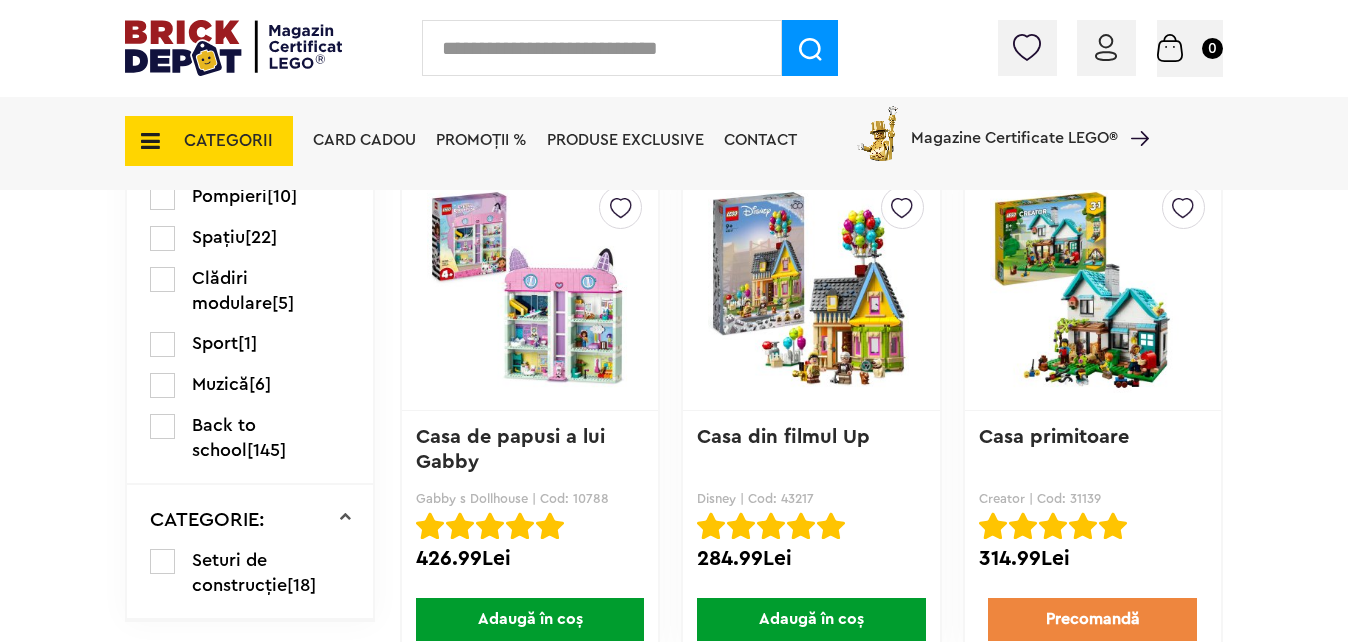 click at bounding box center (1093, 290) 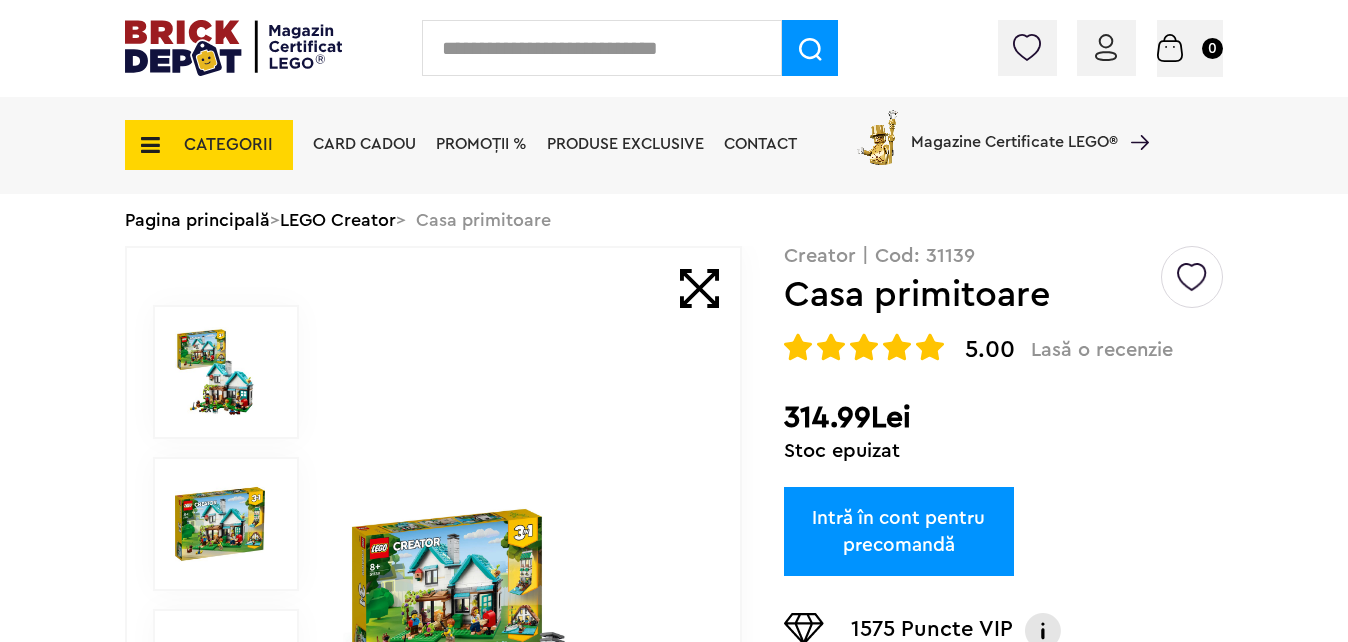 scroll, scrollTop: 0, scrollLeft: 0, axis: both 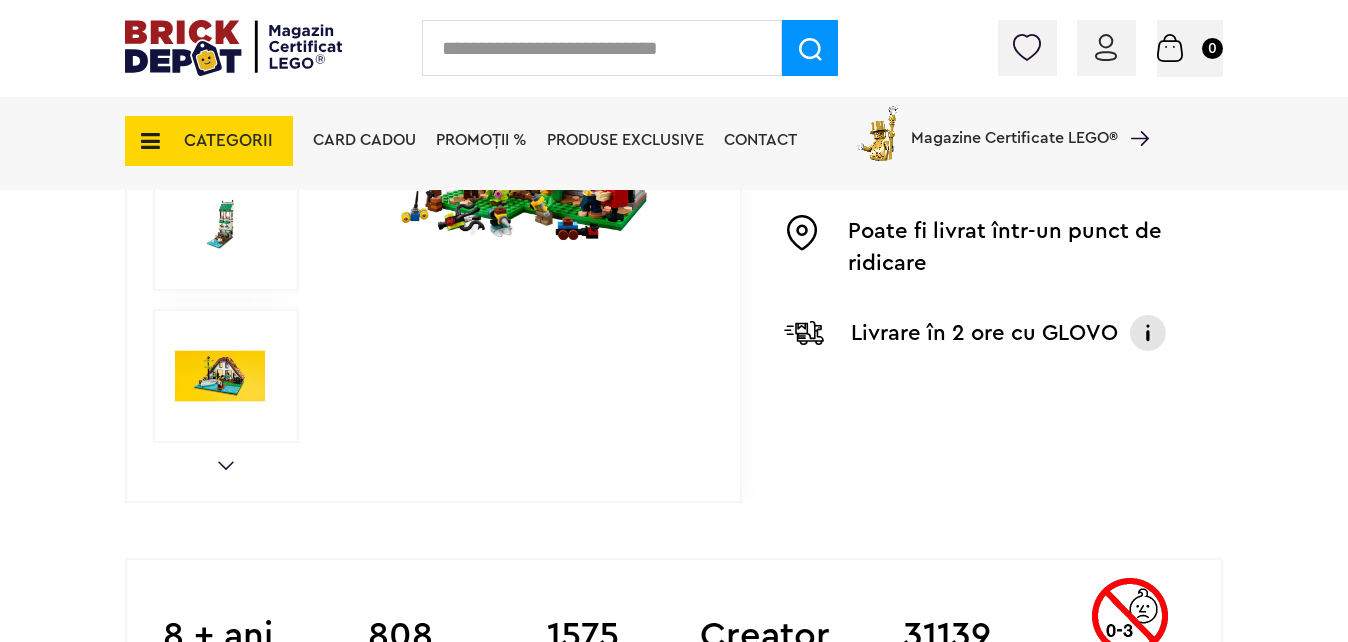 click at bounding box center (220, 376) 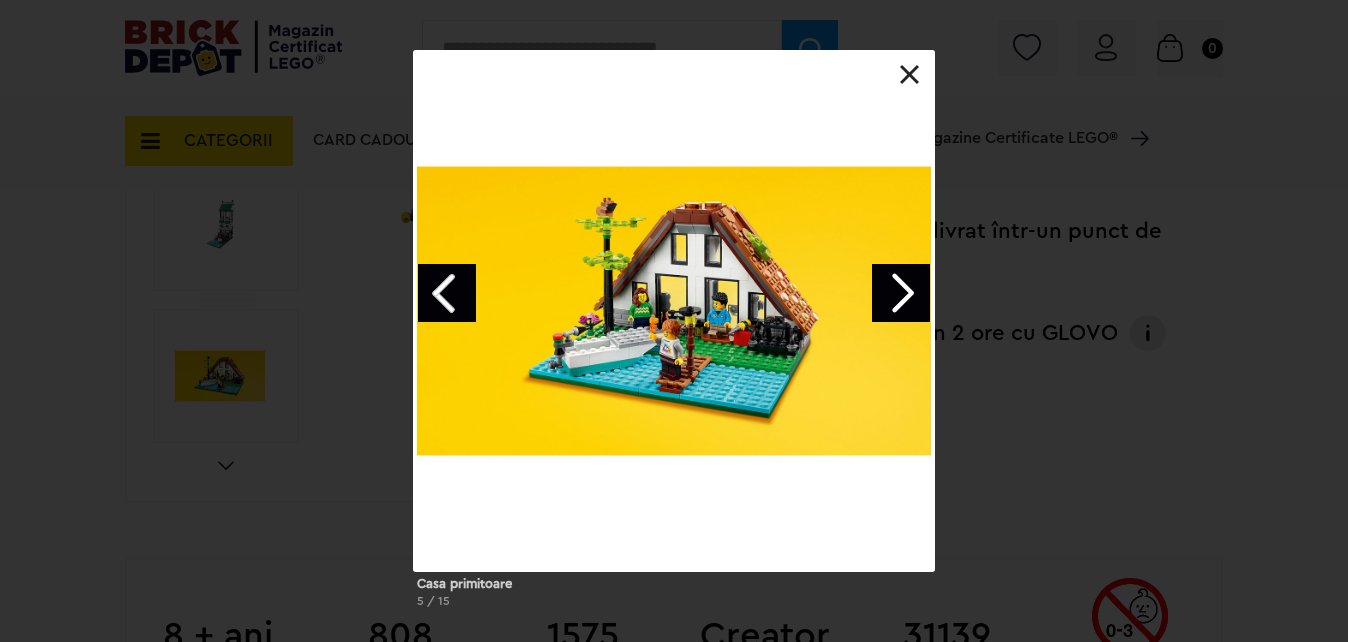 click at bounding box center (901, 293) 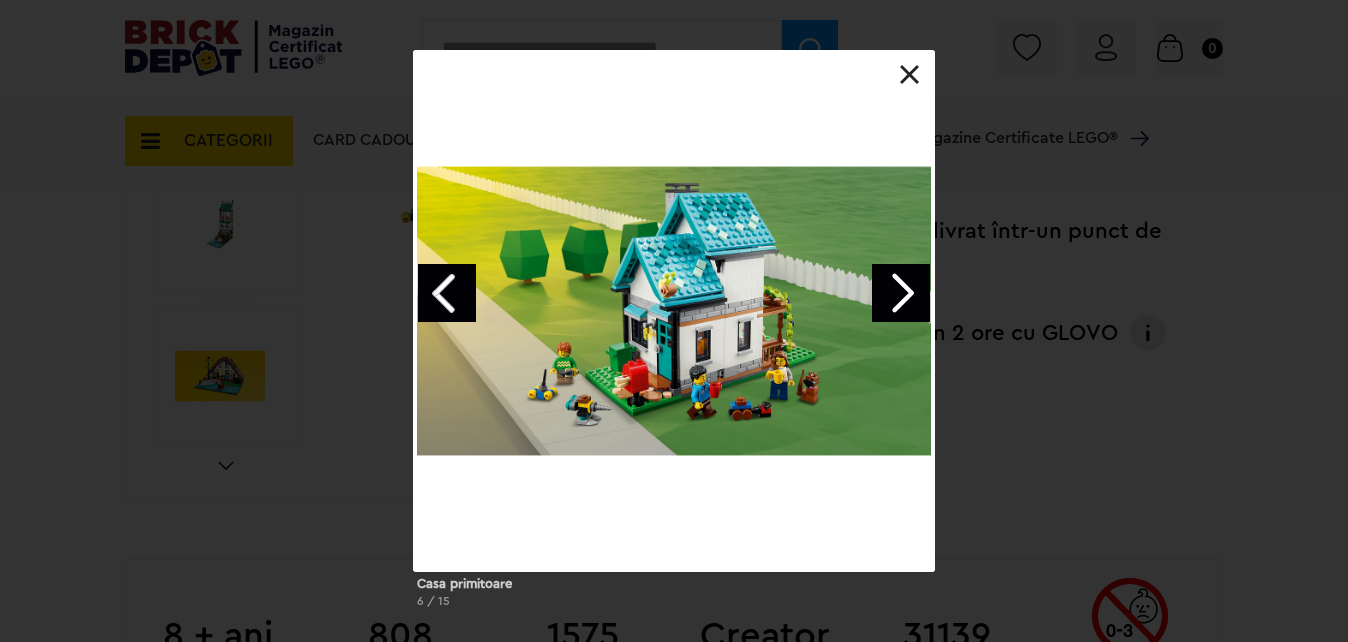 click at bounding box center (901, 293) 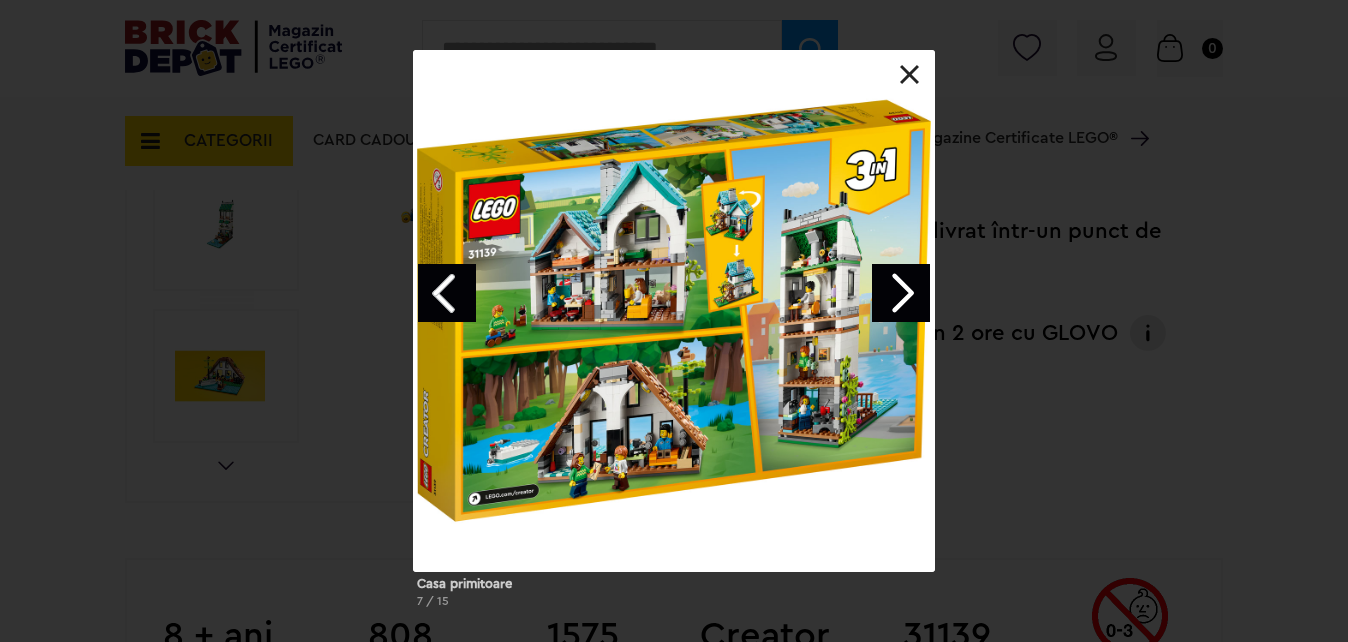 drag, startPoint x: 920, startPoint y: 62, endPoint x: 907, endPoint y: 70, distance: 15.264338 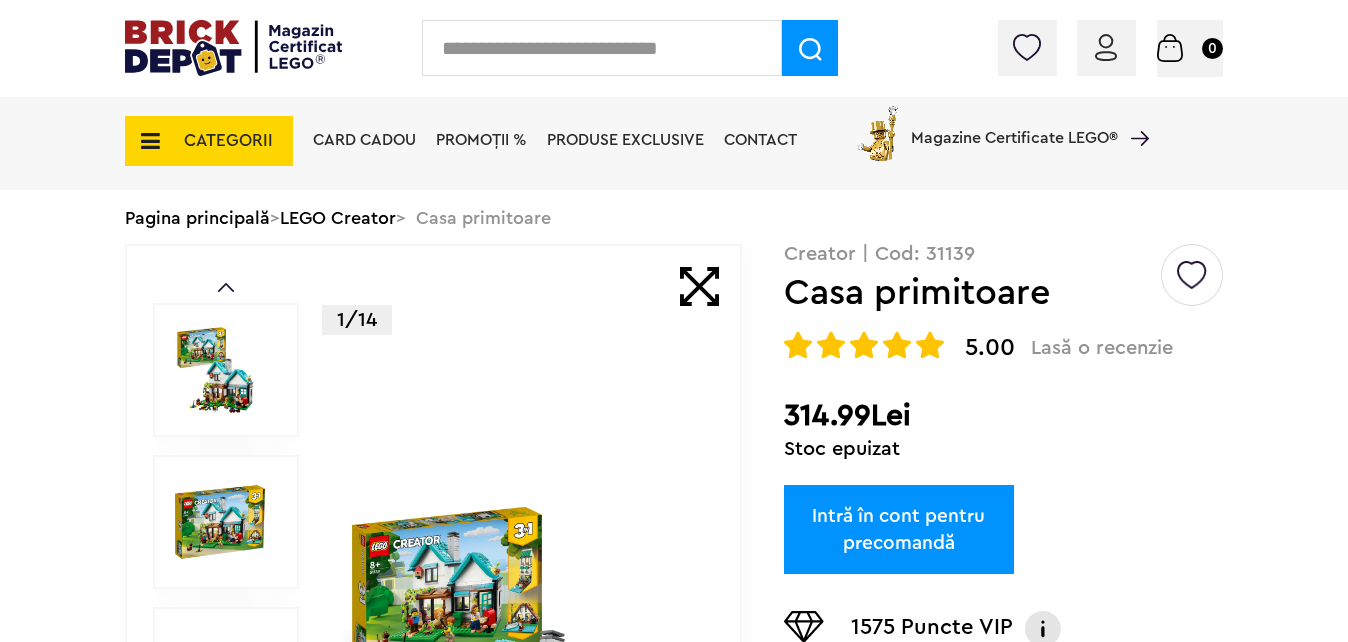 scroll, scrollTop: 0, scrollLeft: 0, axis: both 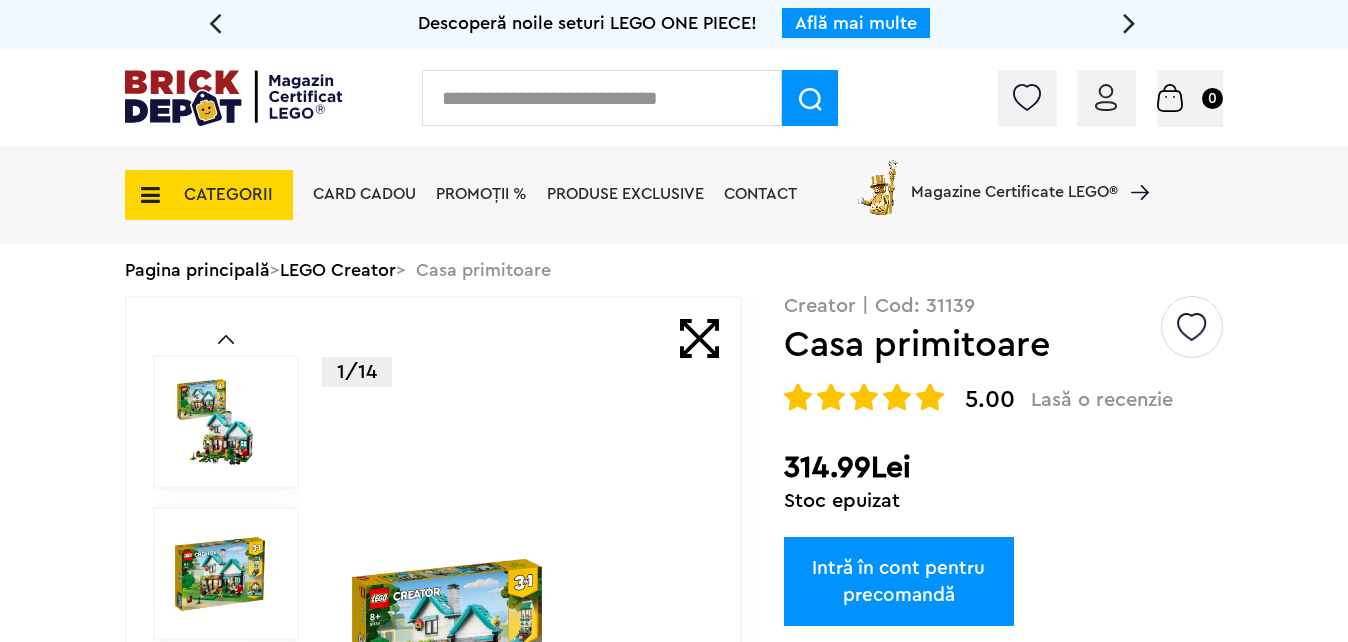 click on "CATEGORII" at bounding box center (228, 194) 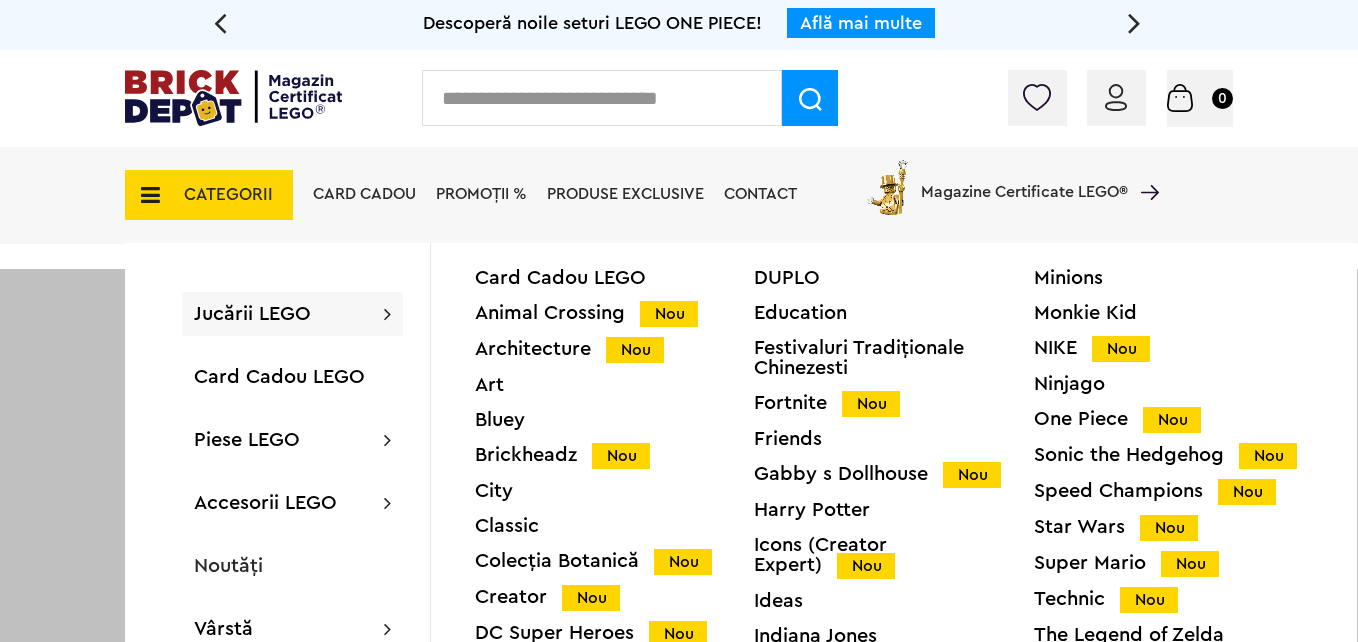 click at bounding box center [679, 590] 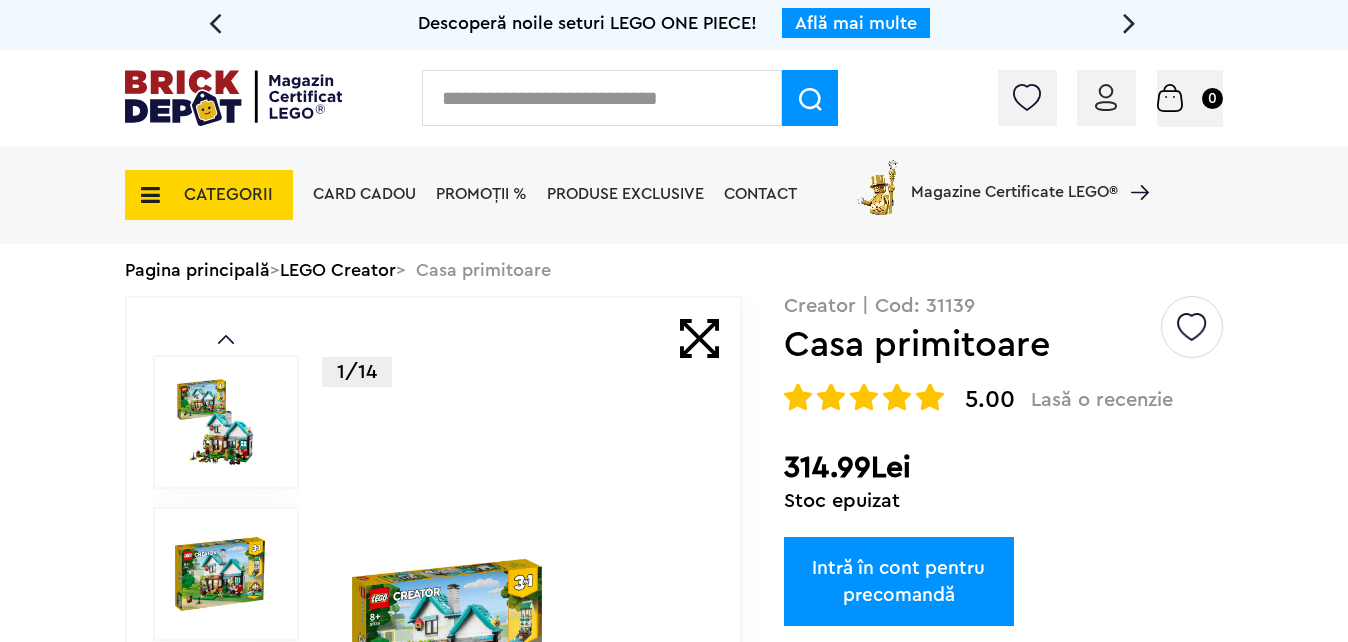 click on "Pagina principală" at bounding box center (197, 270) 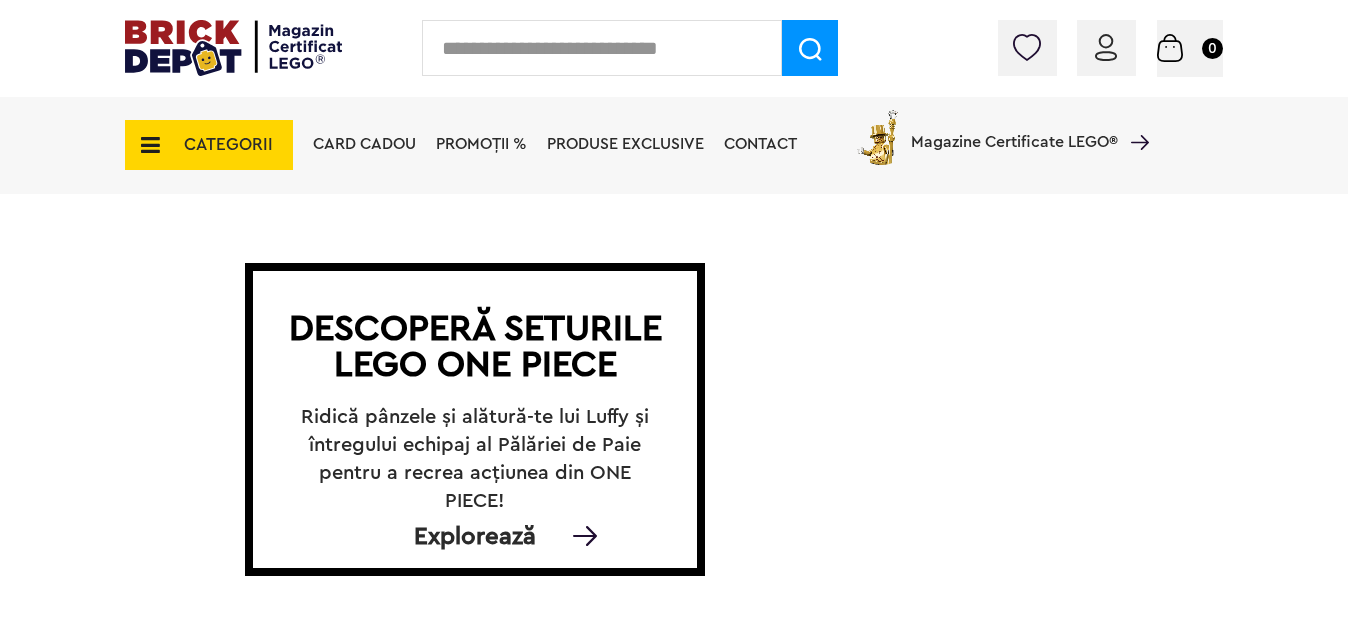 scroll, scrollTop: 0, scrollLeft: 0, axis: both 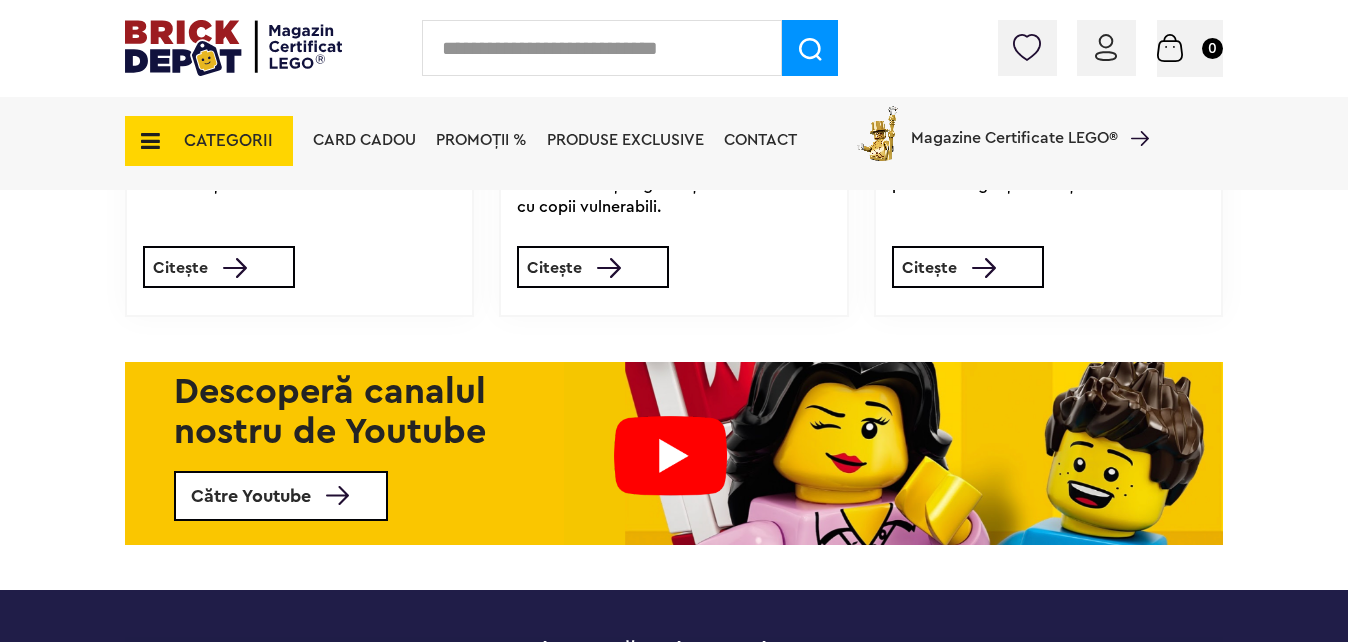 click on "CATEGORII" at bounding box center [228, 140] 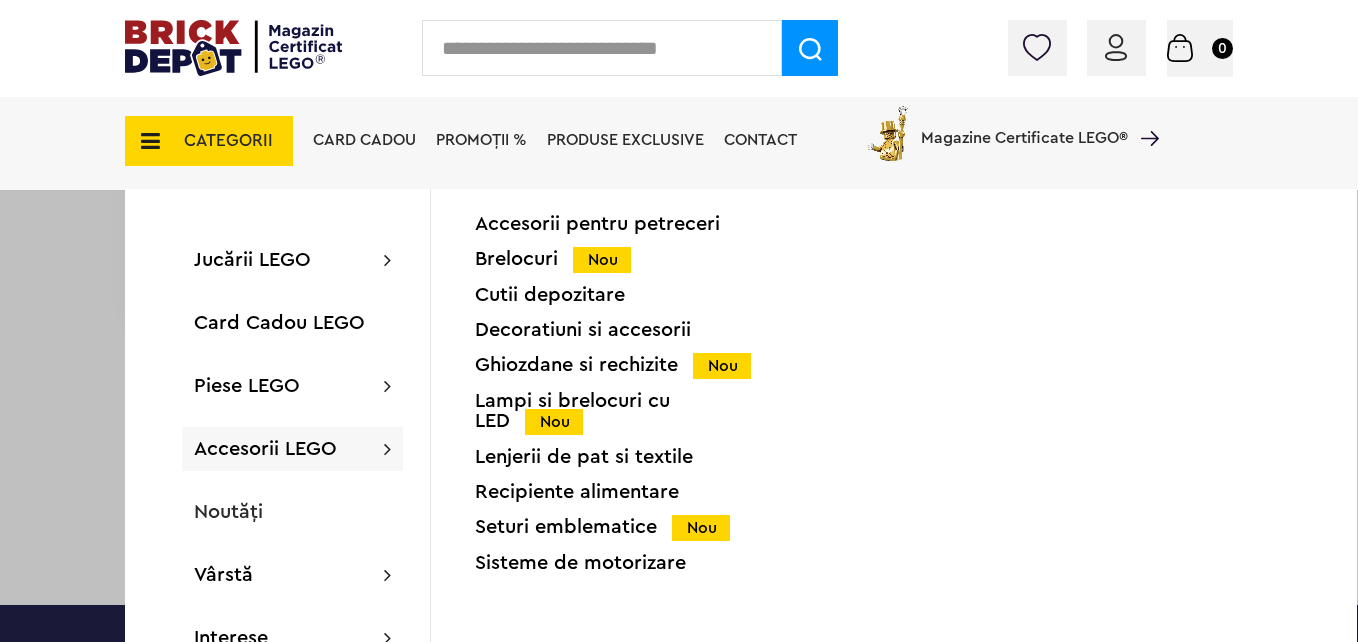 click on "Decoratiuni si accesorii" at bounding box center [614, 330] 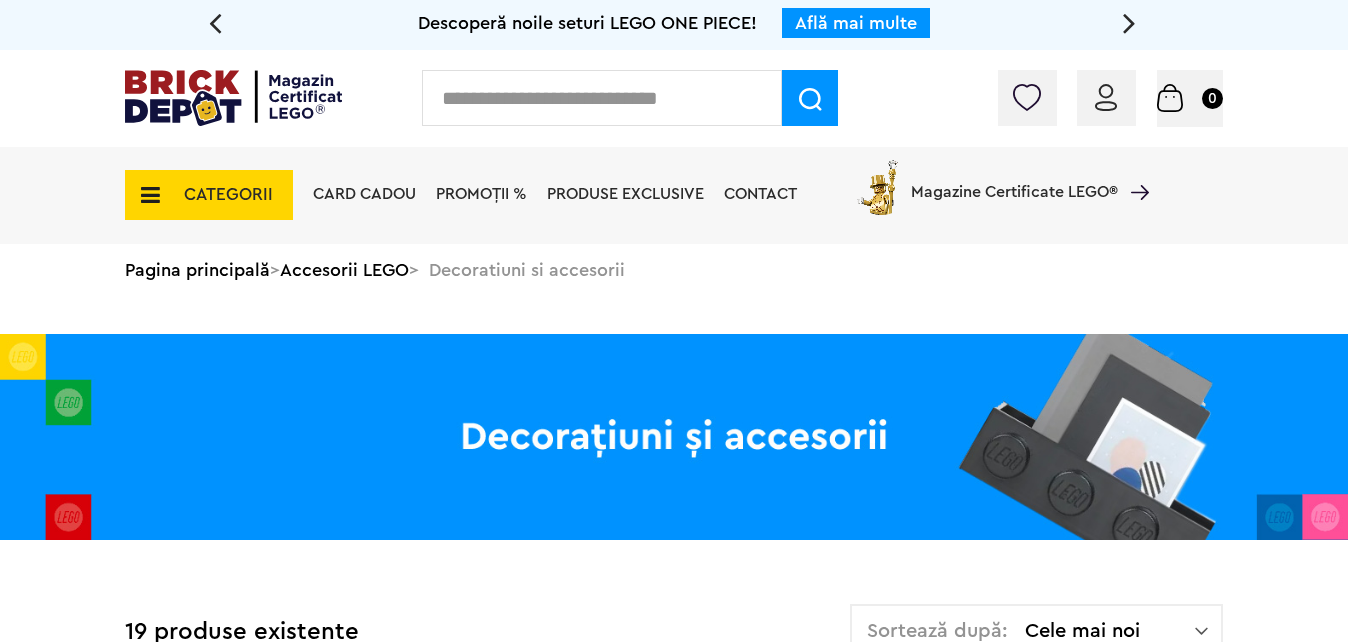 scroll, scrollTop: 0, scrollLeft: 0, axis: both 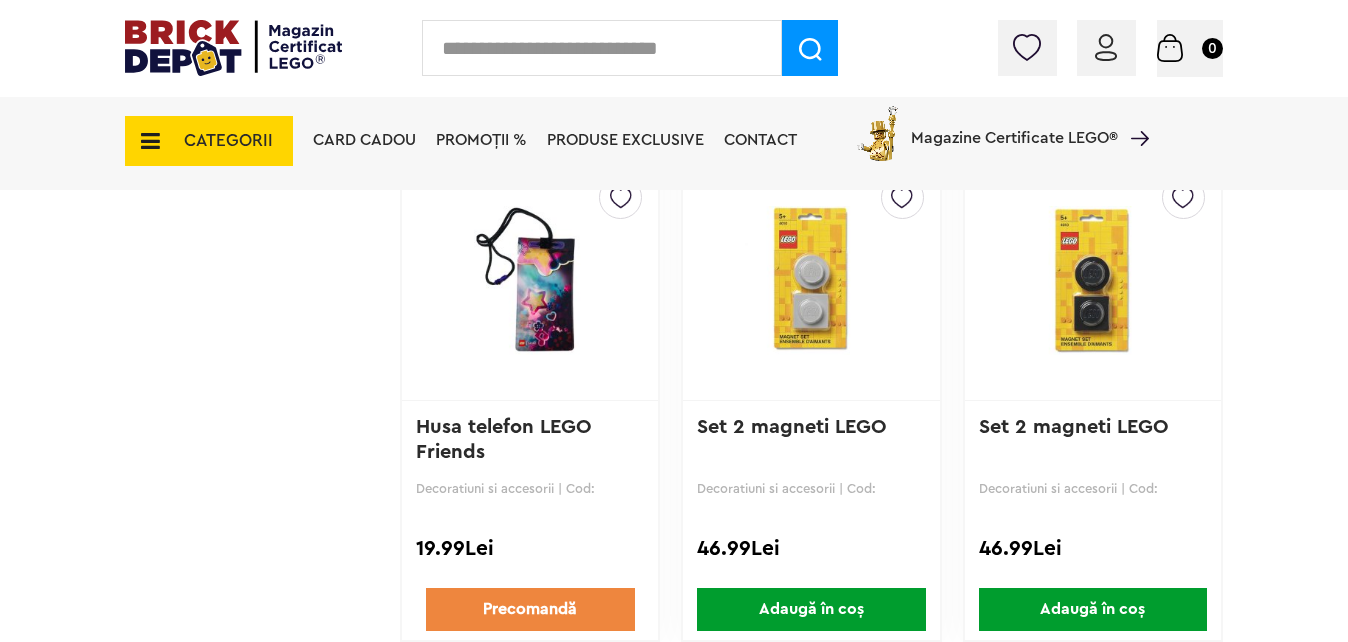 click at bounding box center (530, 280) 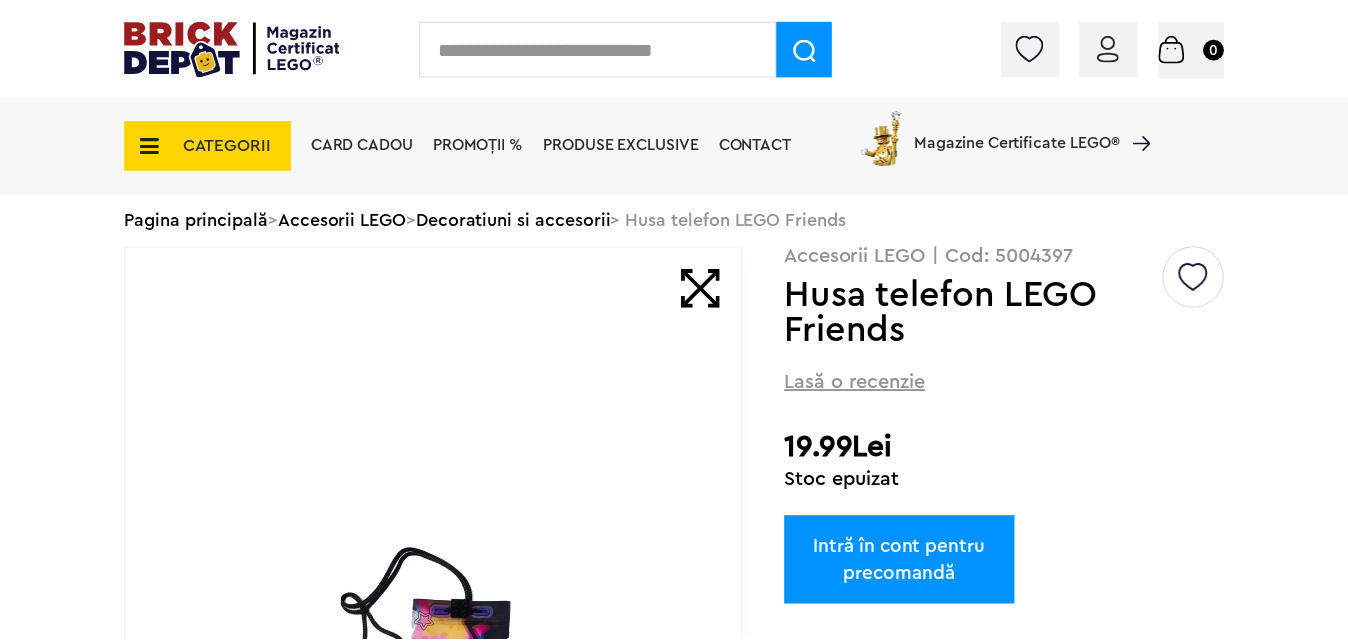 scroll, scrollTop: 0, scrollLeft: 0, axis: both 